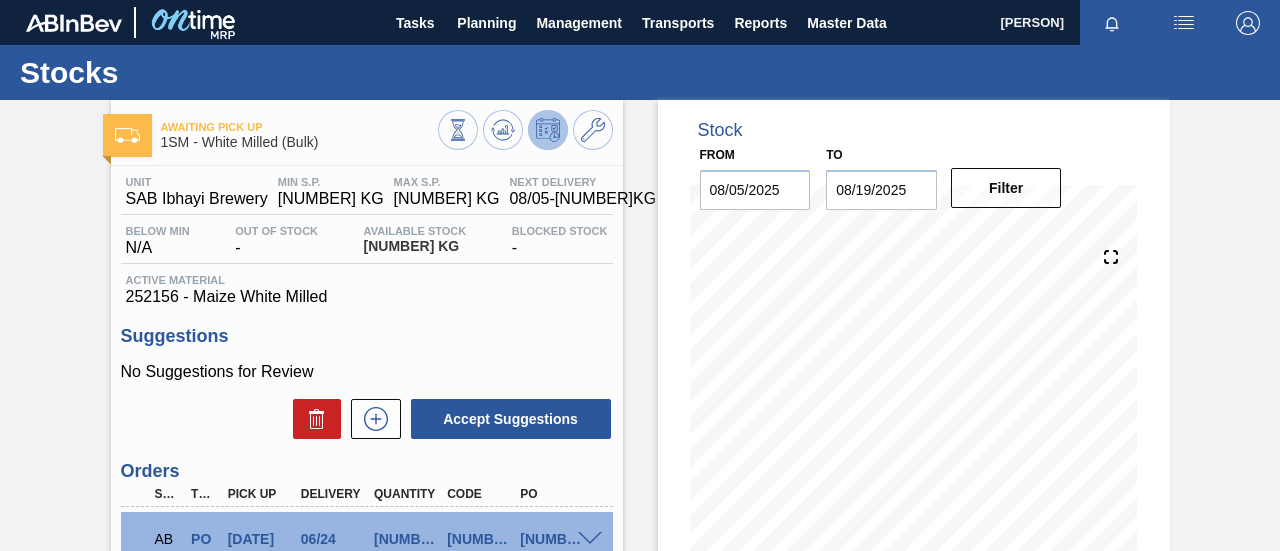 scroll, scrollTop: 0, scrollLeft: 0, axis: both 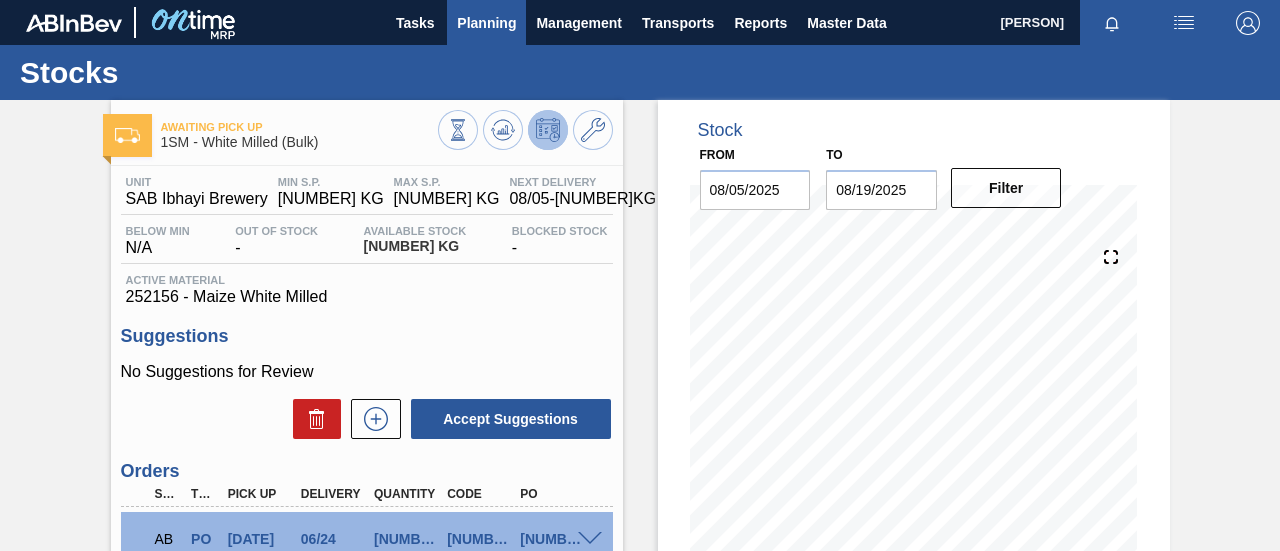 click on "Planning" at bounding box center [486, 23] 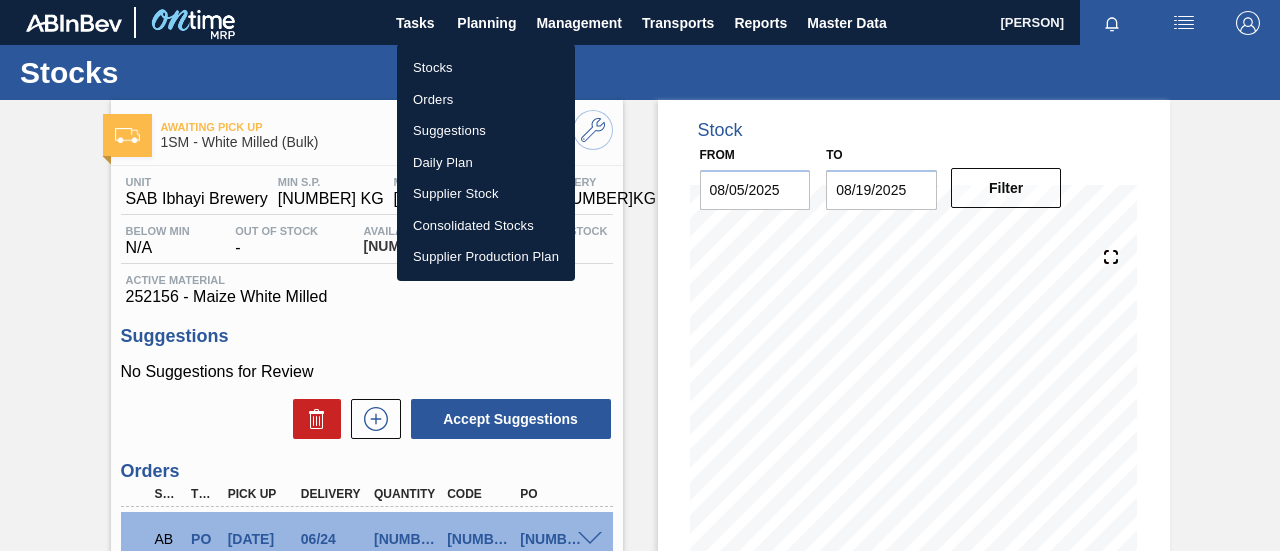 click at bounding box center (640, 275) 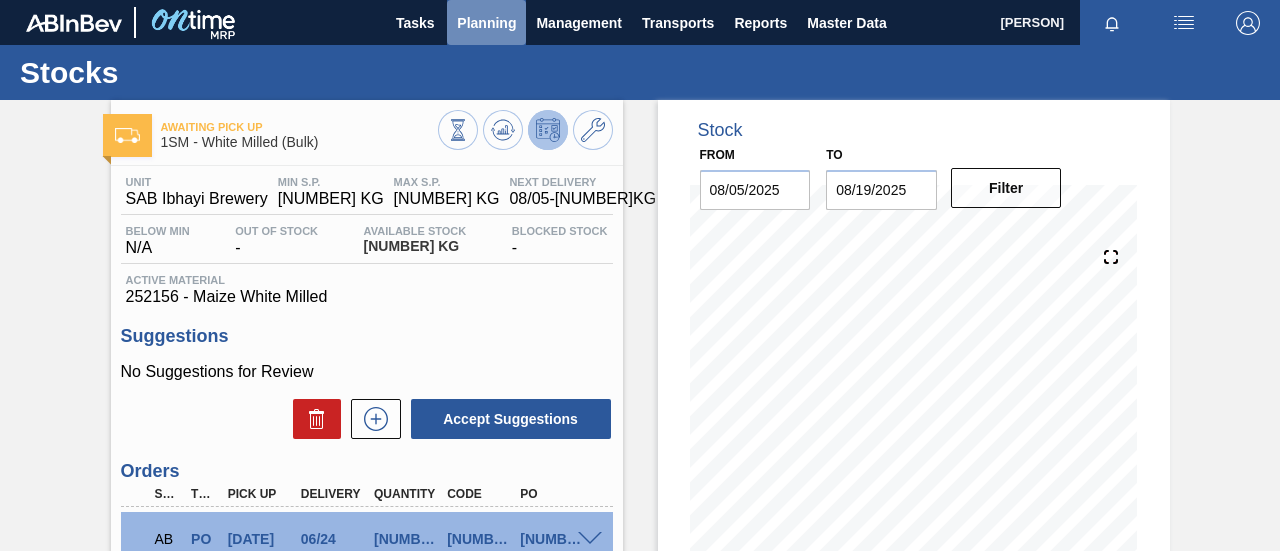 click on "Planning" at bounding box center (486, 23) 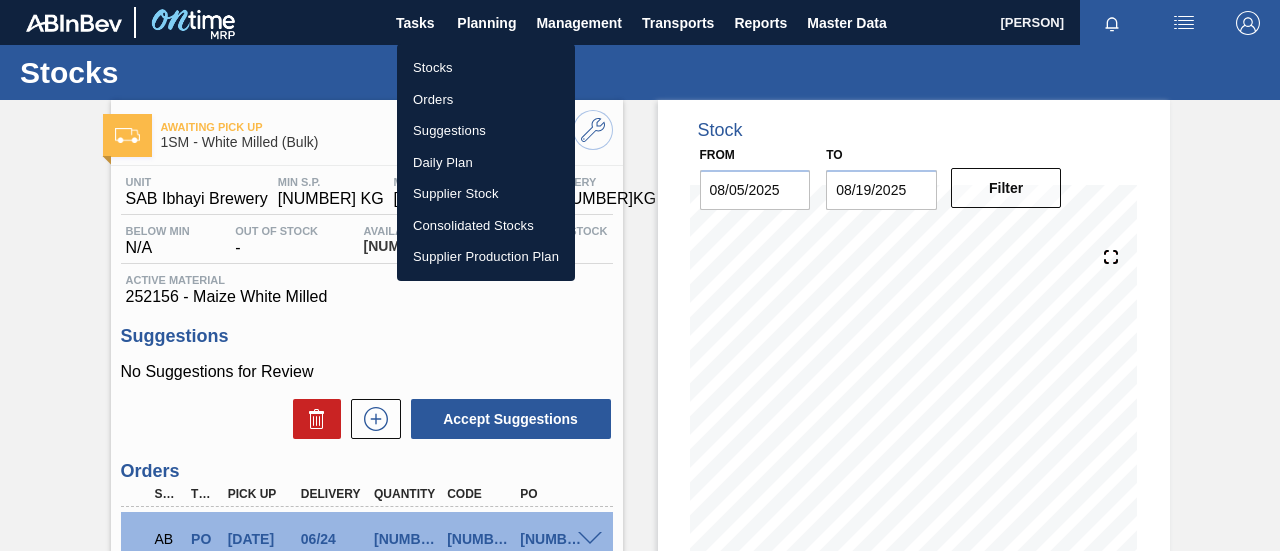 click on "Stocks" at bounding box center (486, 68) 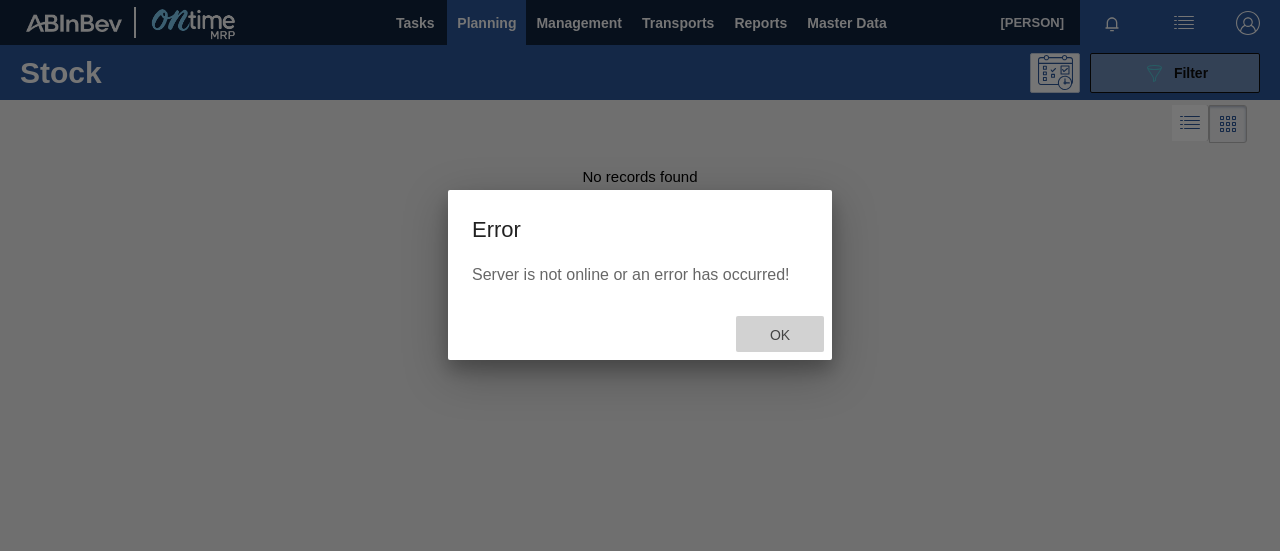 click on "Ok" at bounding box center [780, 334] 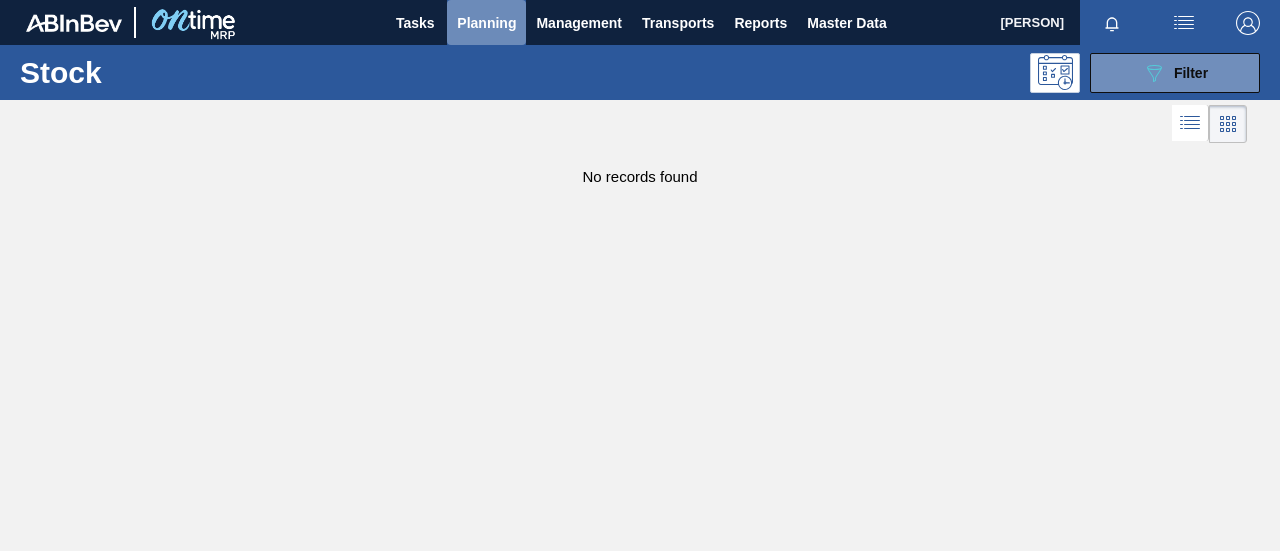 click on "Planning" at bounding box center [486, 23] 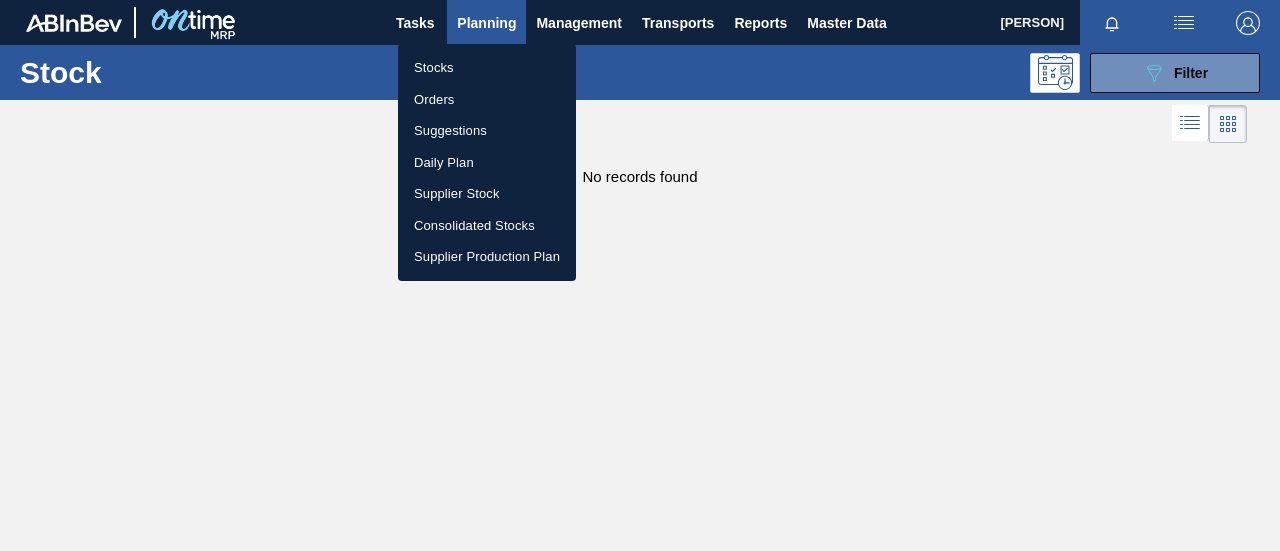 click on "Stocks" at bounding box center (487, 68) 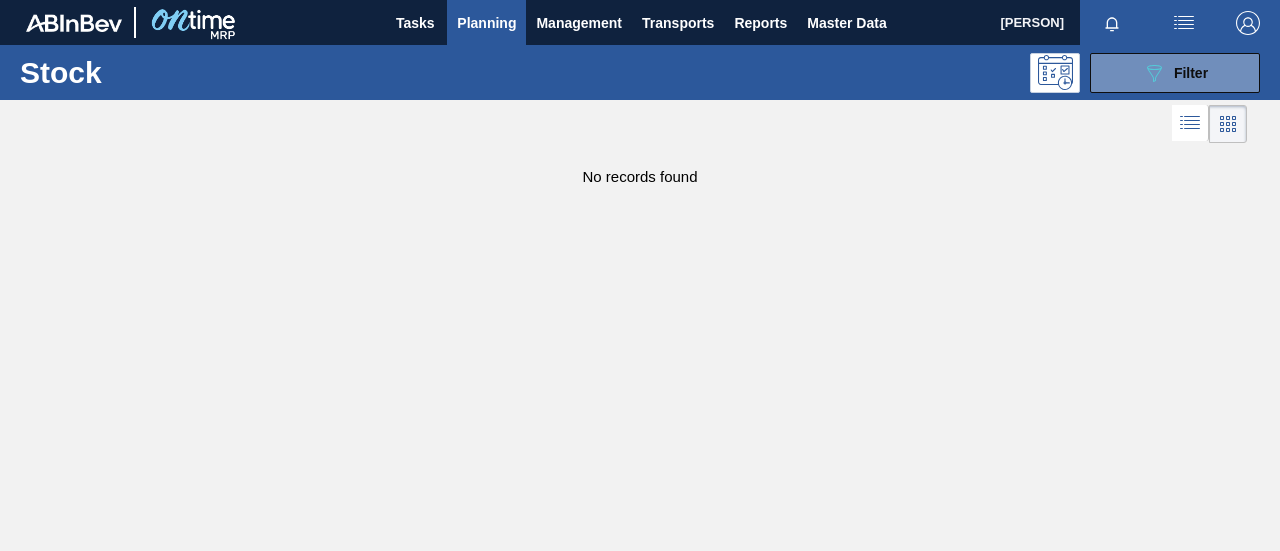 click on "Planning" at bounding box center [486, 23] 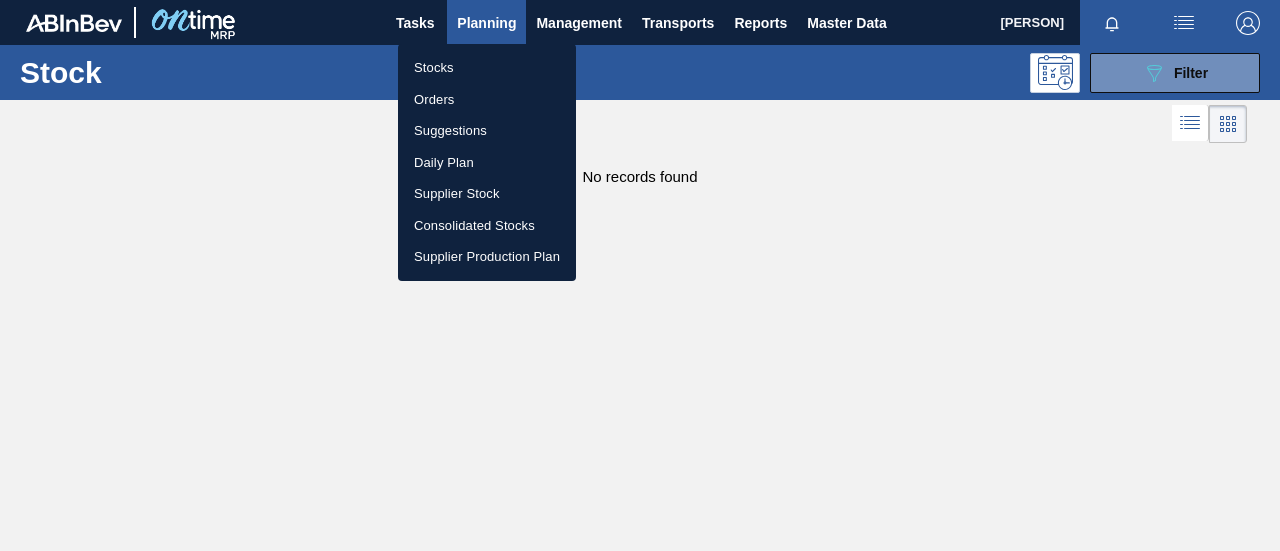click on "Stocks" at bounding box center (487, 68) 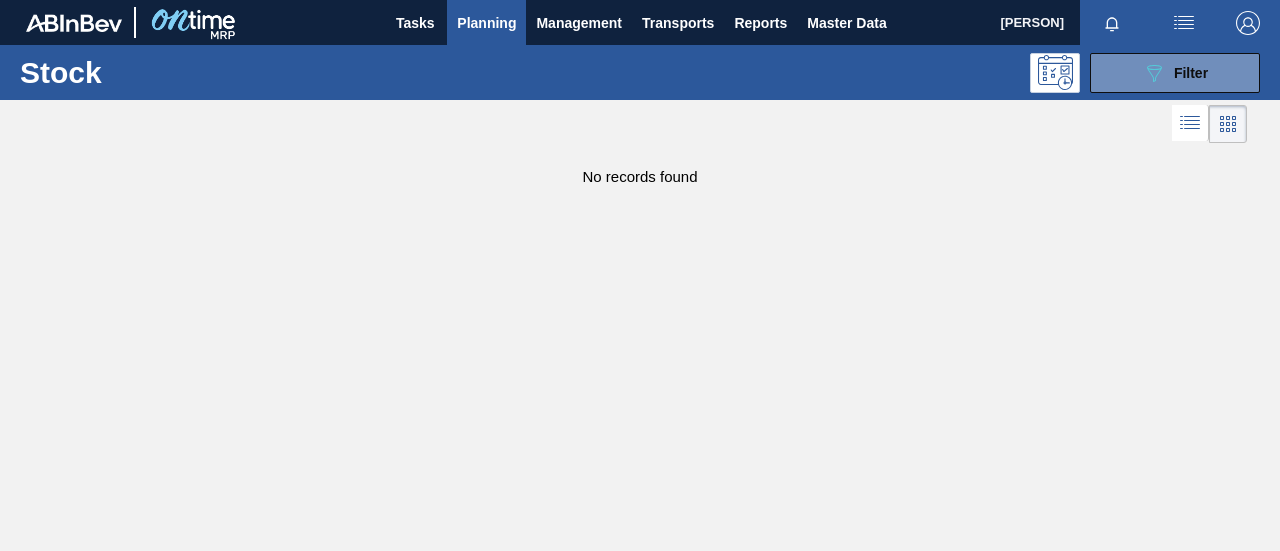 click on "Planning" at bounding box center [486, 23] 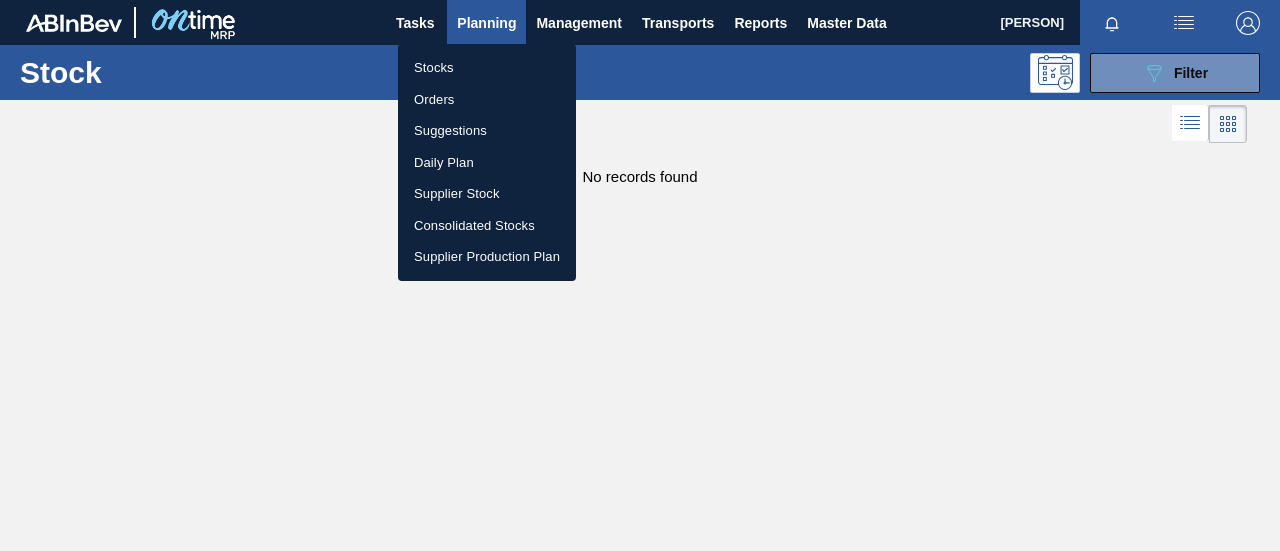 click on "Orders" at bounding box center [487, 100] 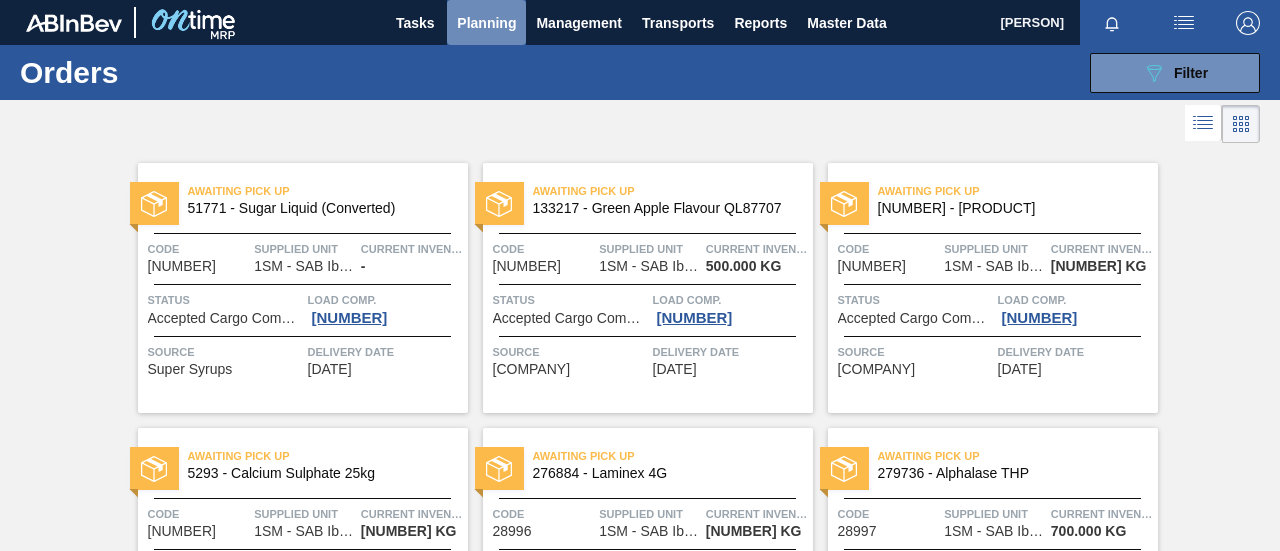 click on "Planning" at bounding box center (486, 23) 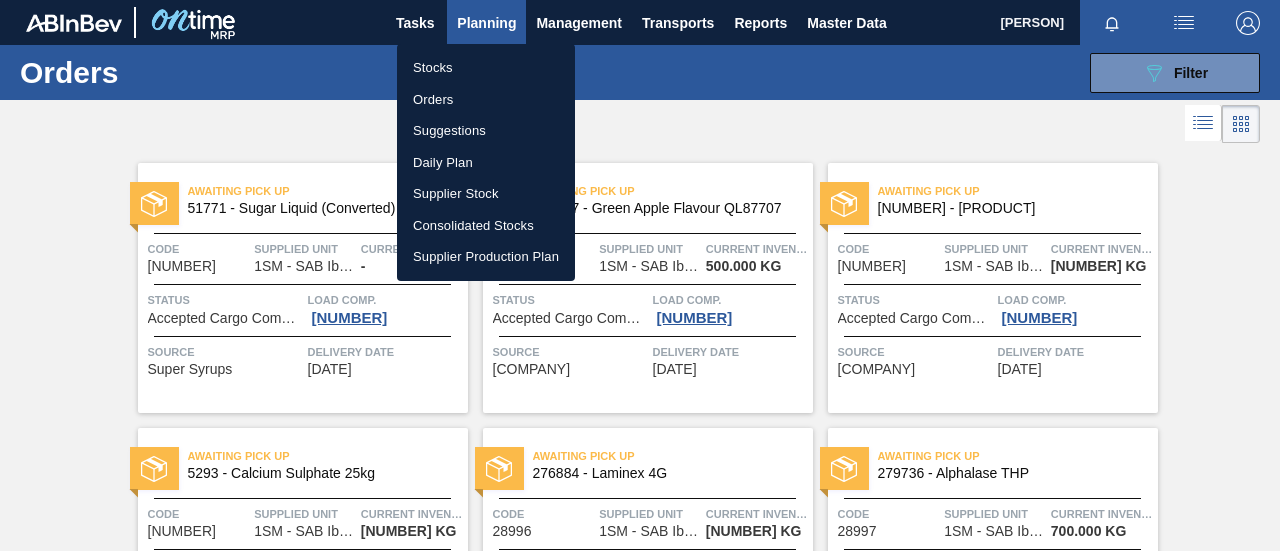 click on "Stocks" at bounding box center [486, 68] 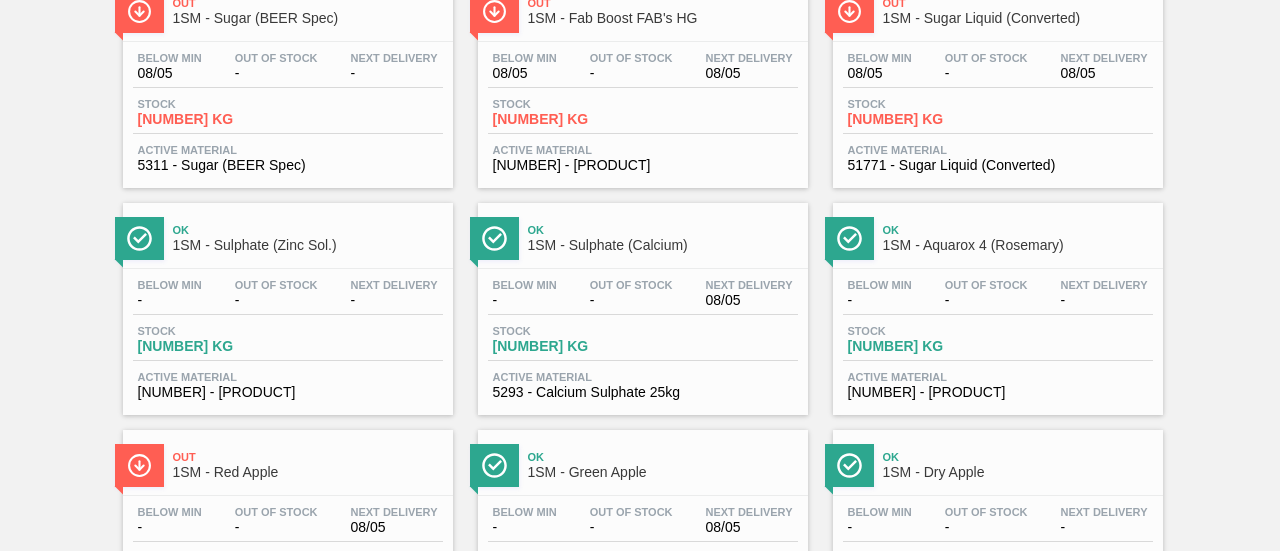 scroll, scrollTop: 756, scrollLeft: 0, axis: vertical 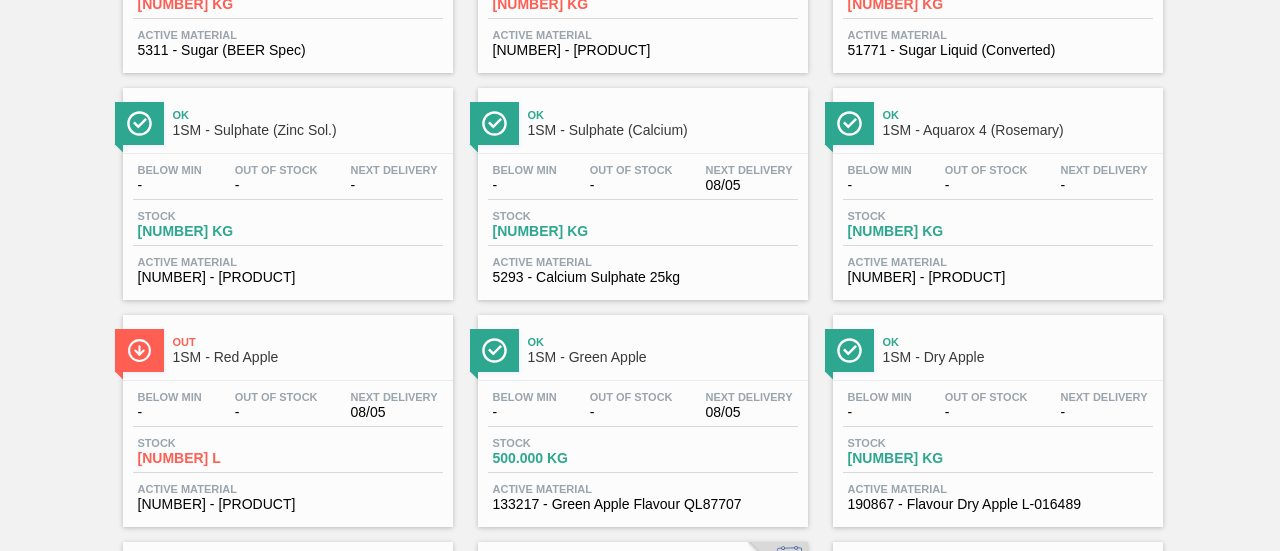 click on "Stock [NUMBER] KG" at bounding box center (643, 228) 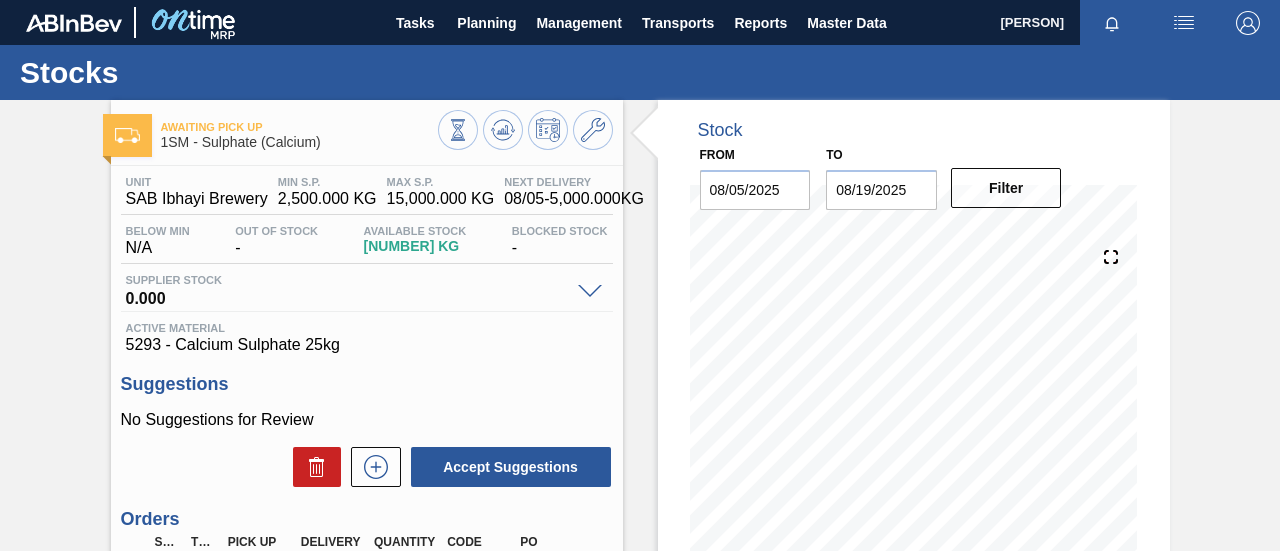 scroll, scrollTop: 350, scrollLeft: 0, axis: vertical 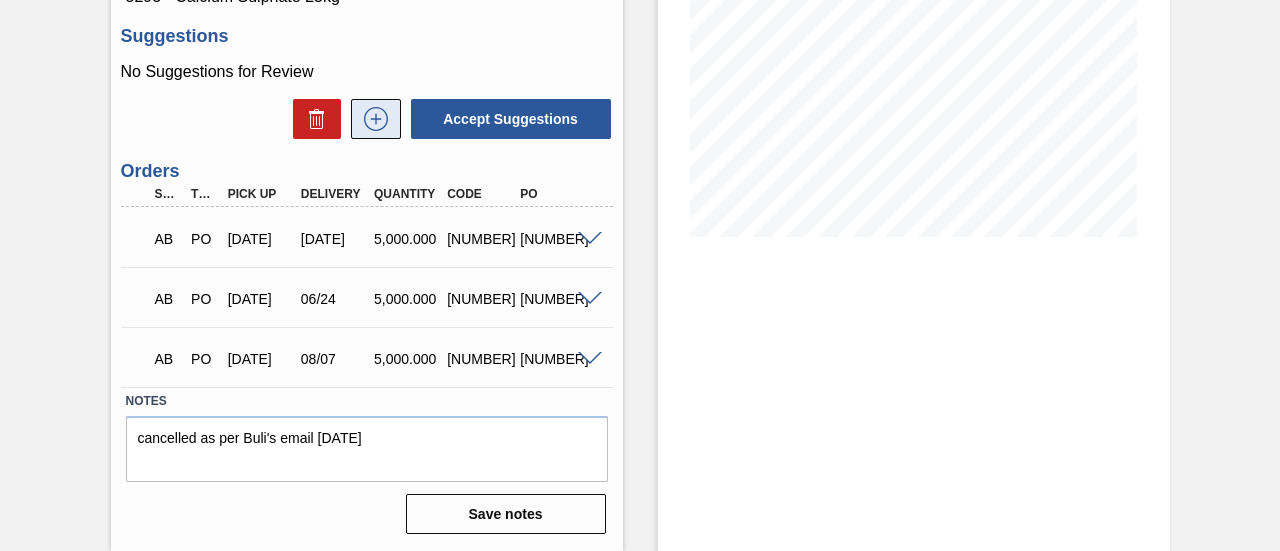 click 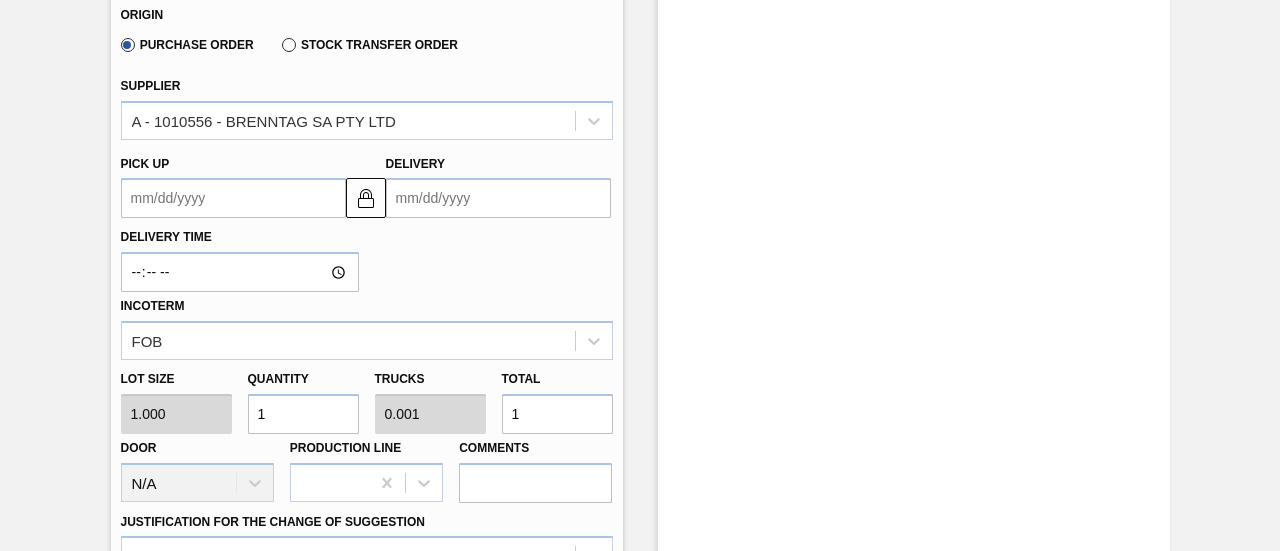 scroll, scrollTop: 750, scrollLeft: 0, axis: vertical 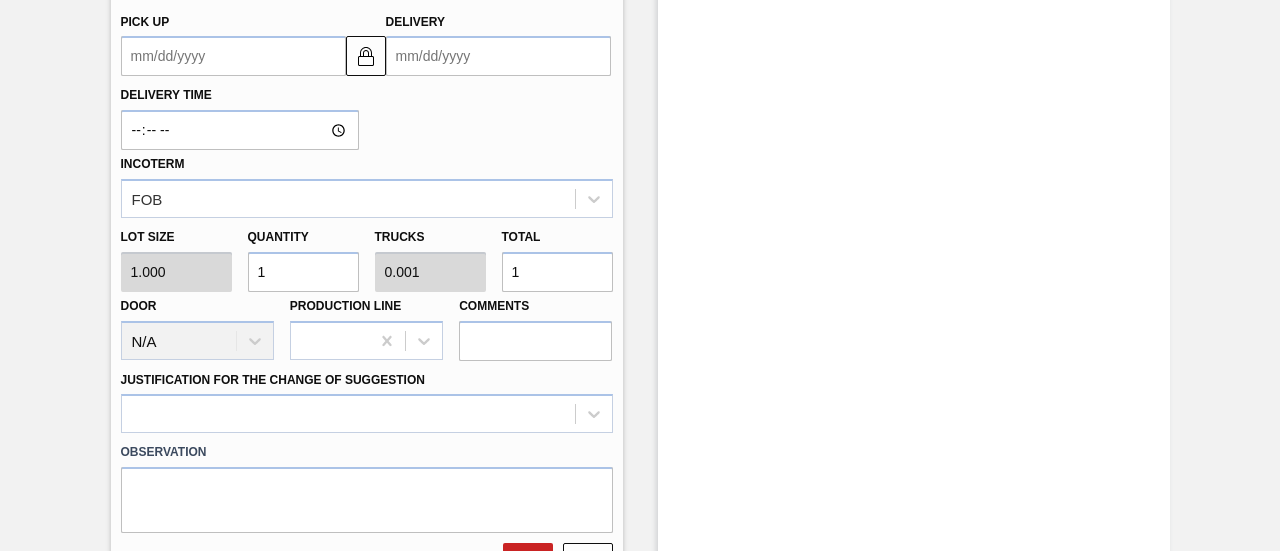 drag, startPoint x: 534, startPoint y: 267, endPoint x: 496, endPoint y: 268, distance: 38.013157 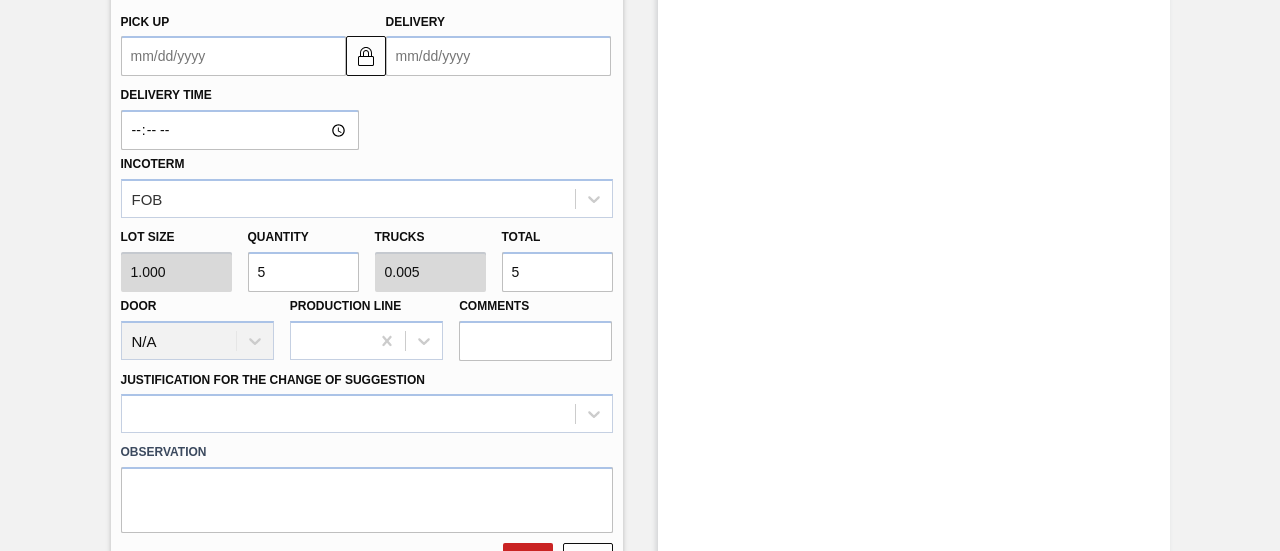 type on "50" 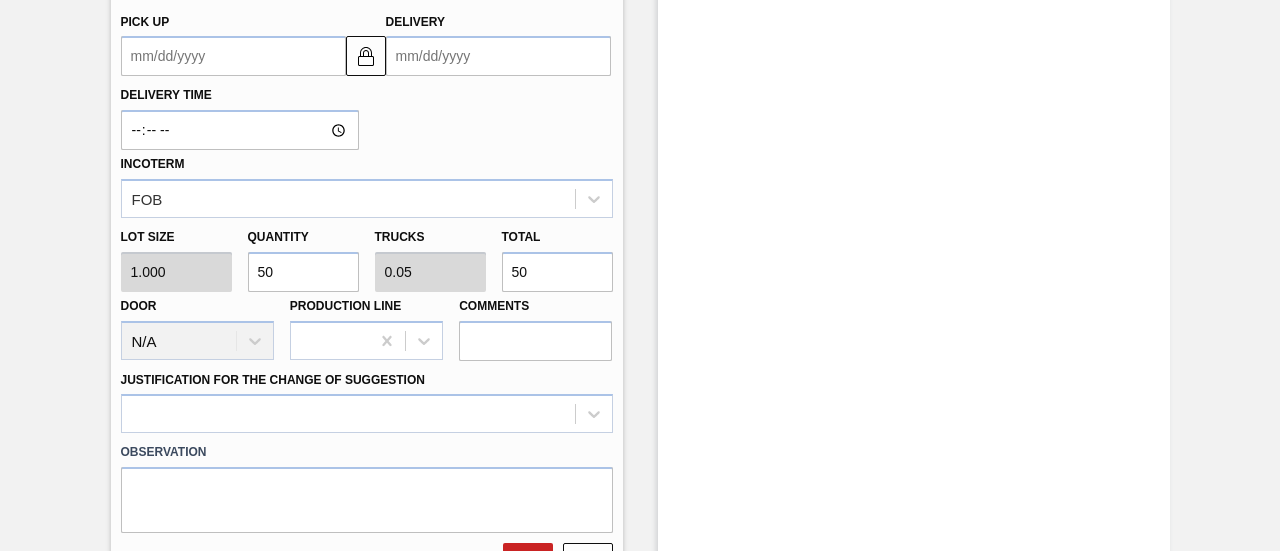 type on "500" 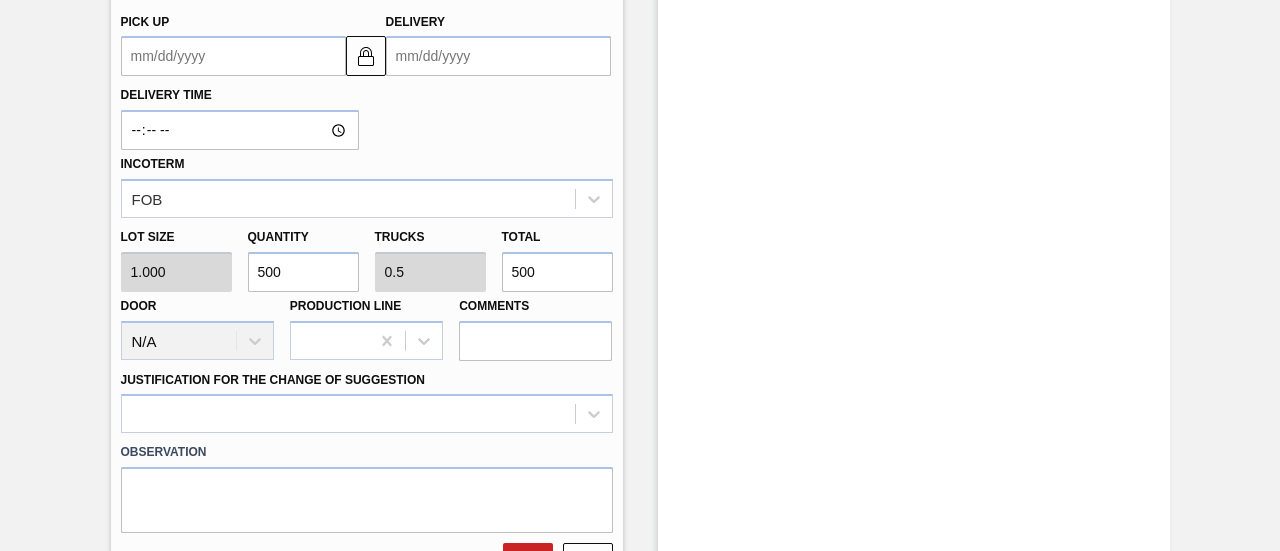 type on "5,000" 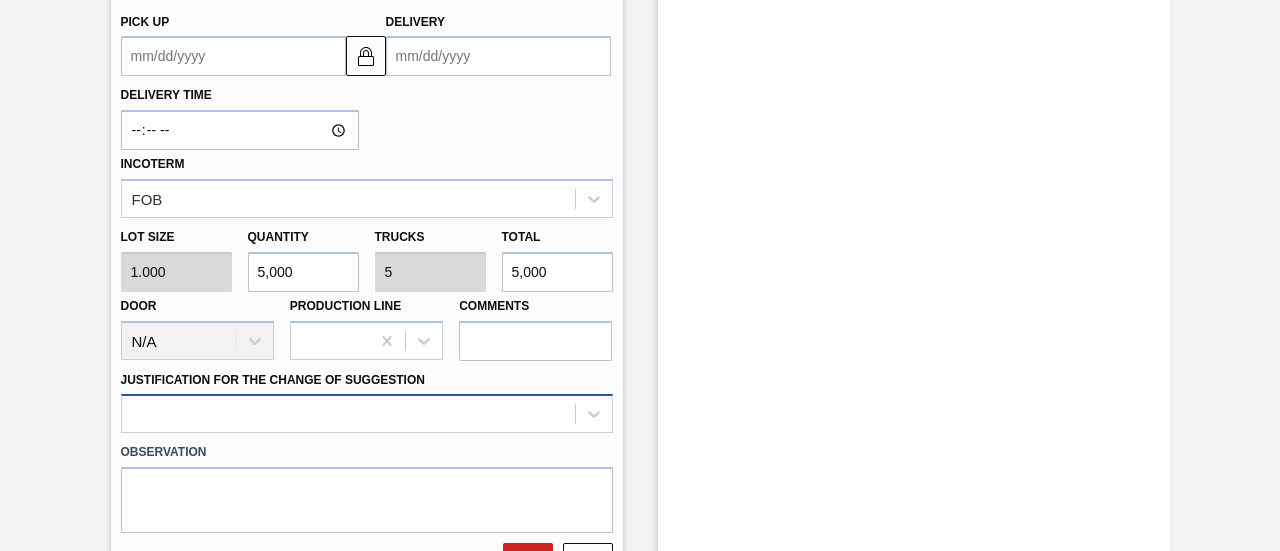 type on "5,000" 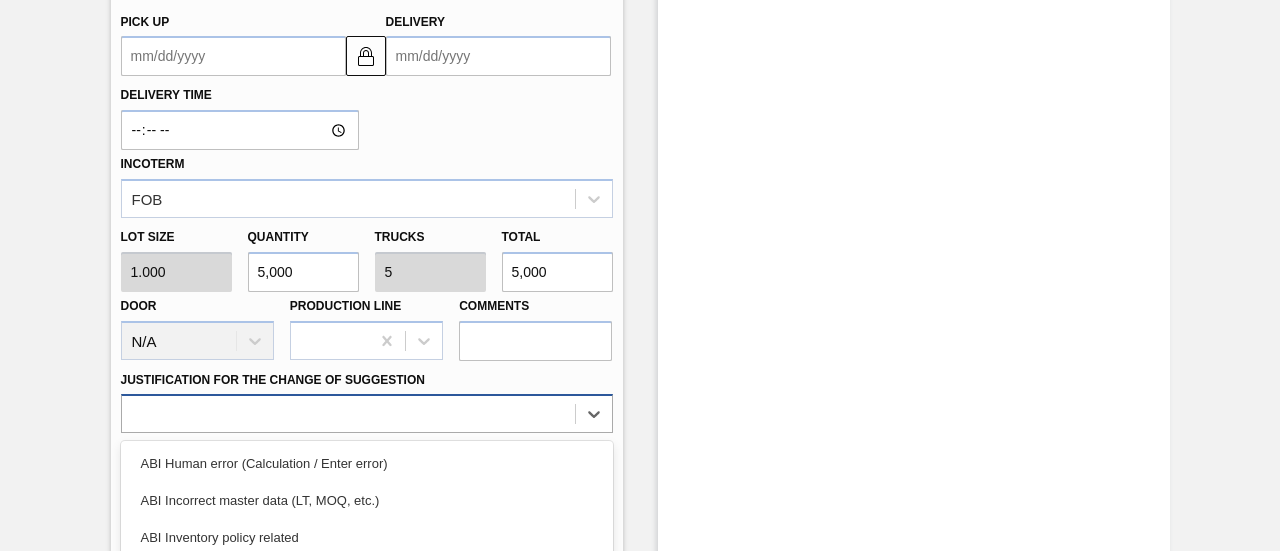 scroll, scrollTop: 950, scrollLeft: 0, axis: vertical 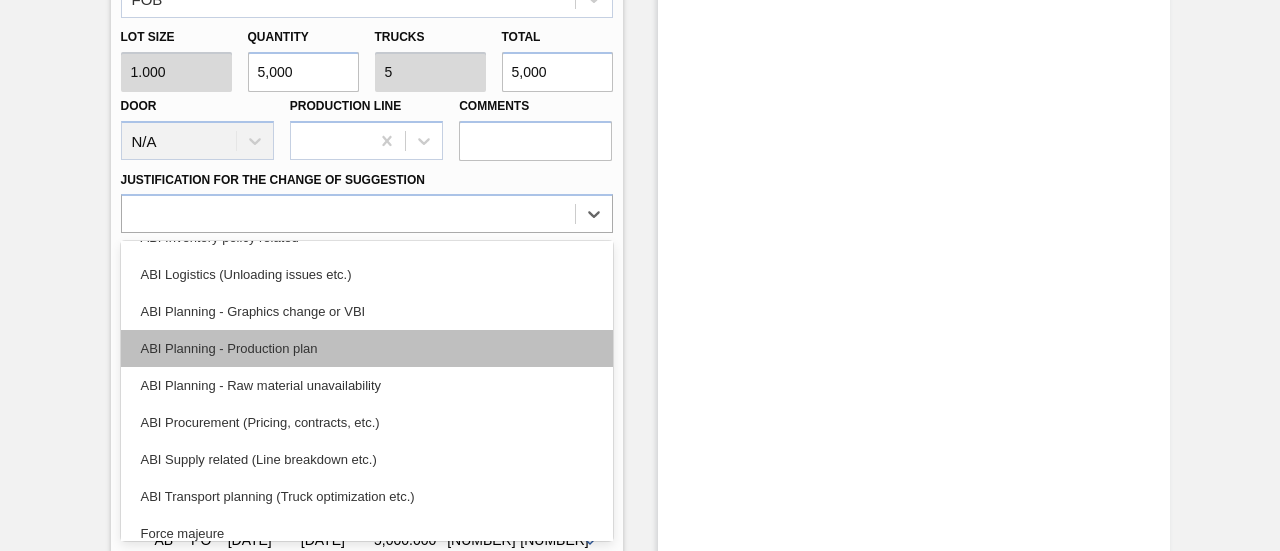 click on "ABI Planning - Production plan" at bounding box center [367, 348] 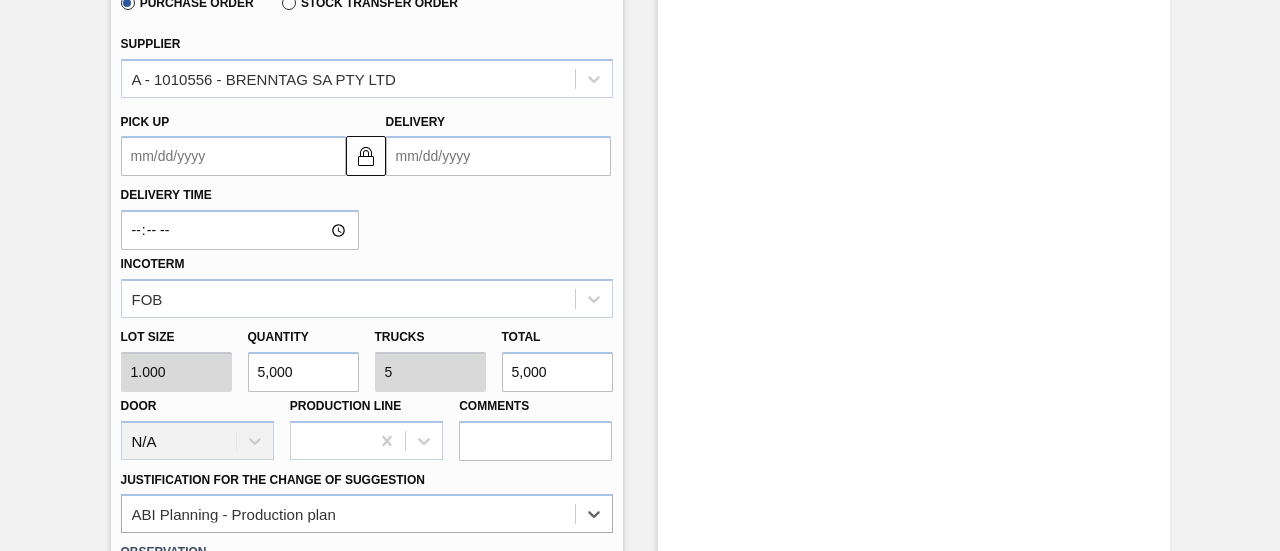 scroll, scrollTop: 550, scrollLeft: 0, axis: vertical 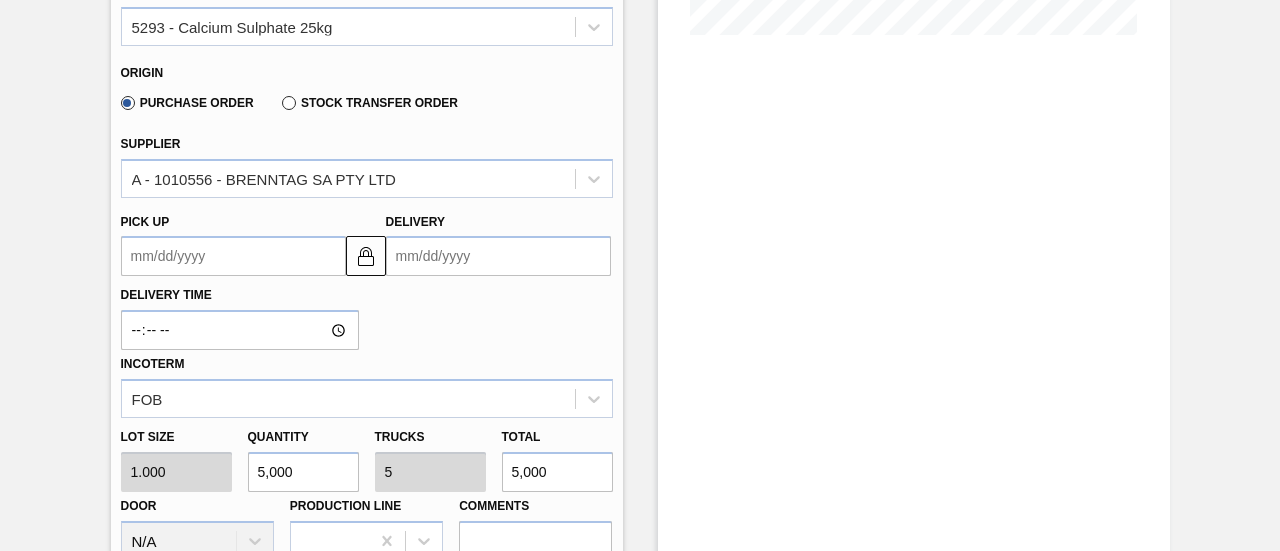 click on "Delivery" at bounding box center [498, 256] 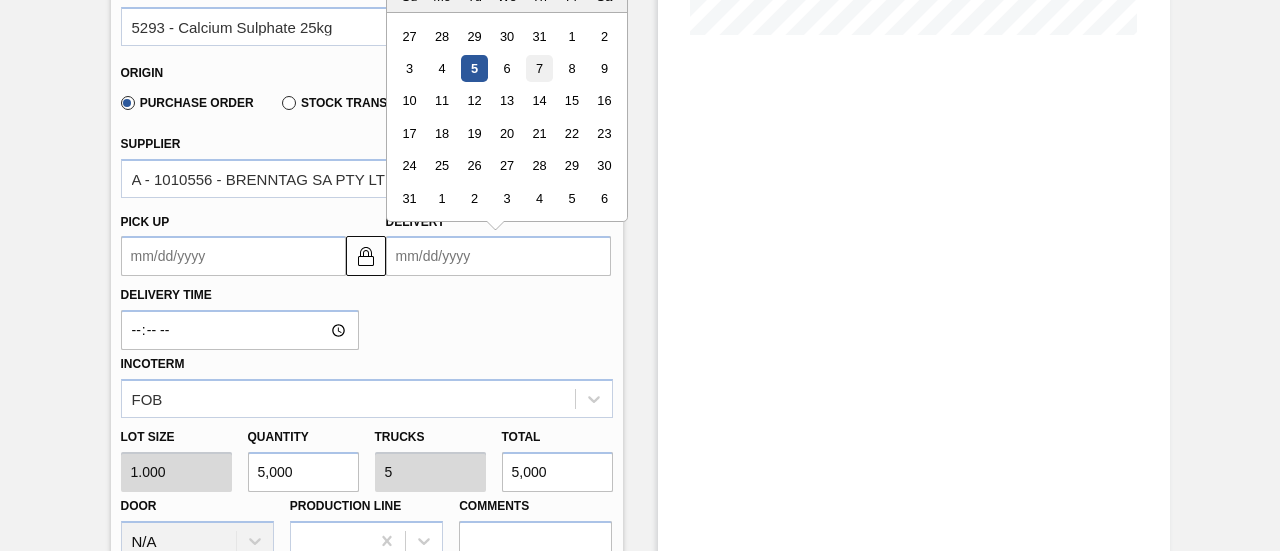 scroll, scrollTop: 450, scrollLeft: 0, axis: vertical 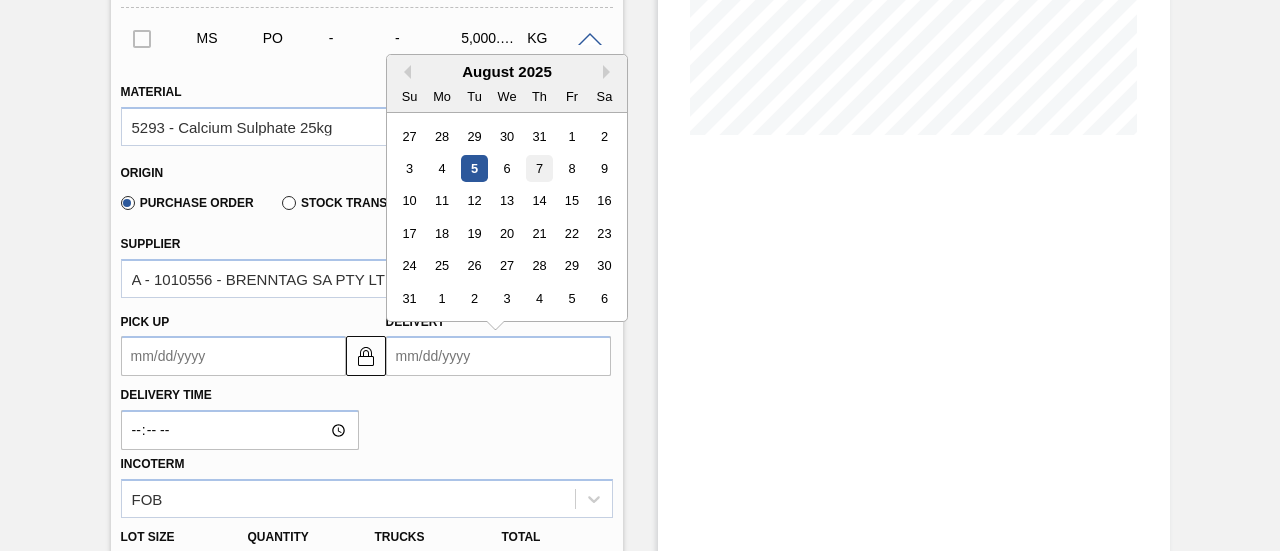click on "7" at bounding box center (538, 168) 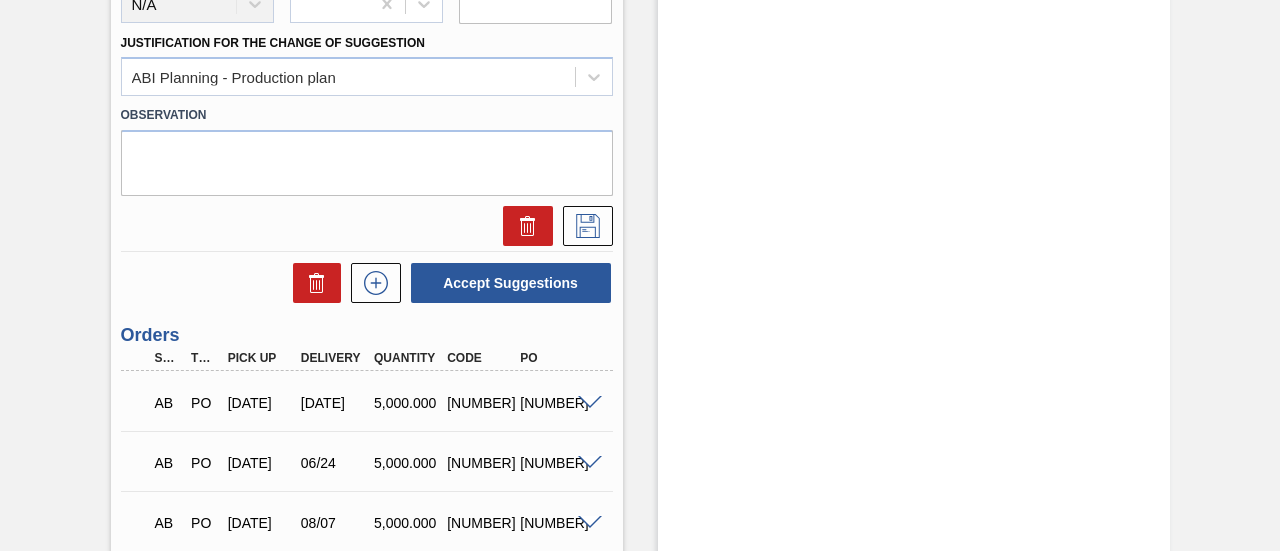 scroll, scrollTop: 1150, scrollLeft: 0, axis: vertical 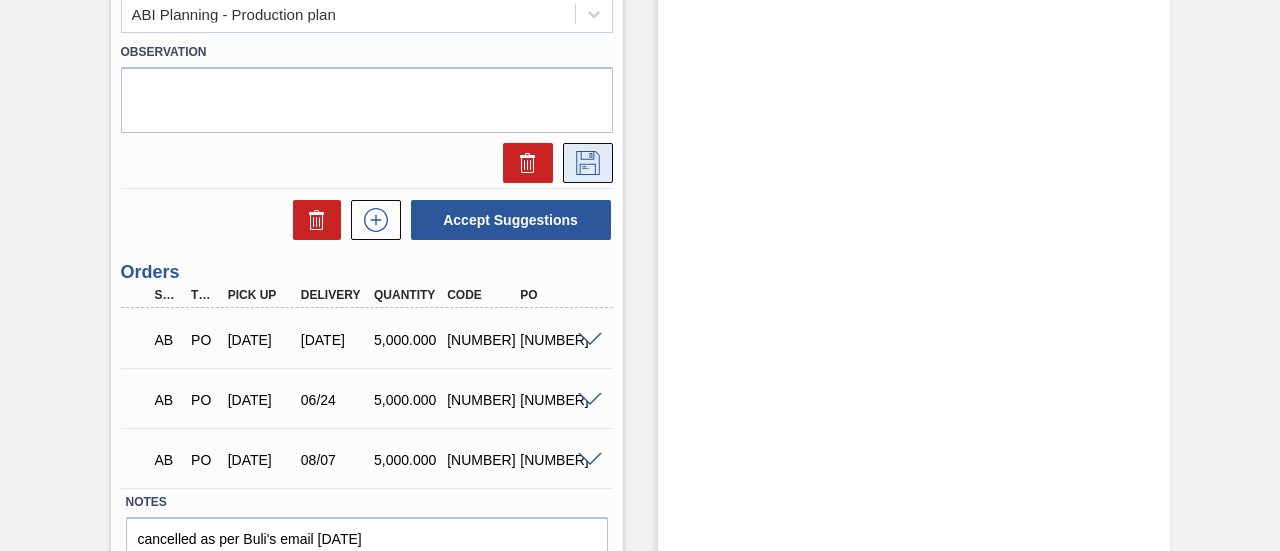 click 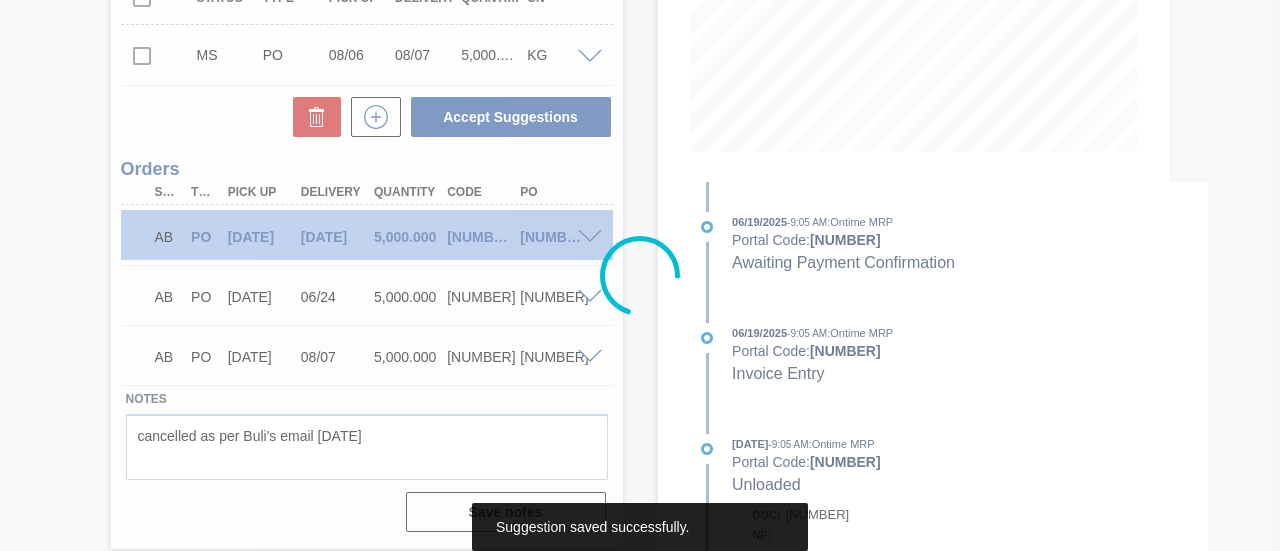 scroll, scrollTop: 432, scrollLeft: 0, axis: vertical 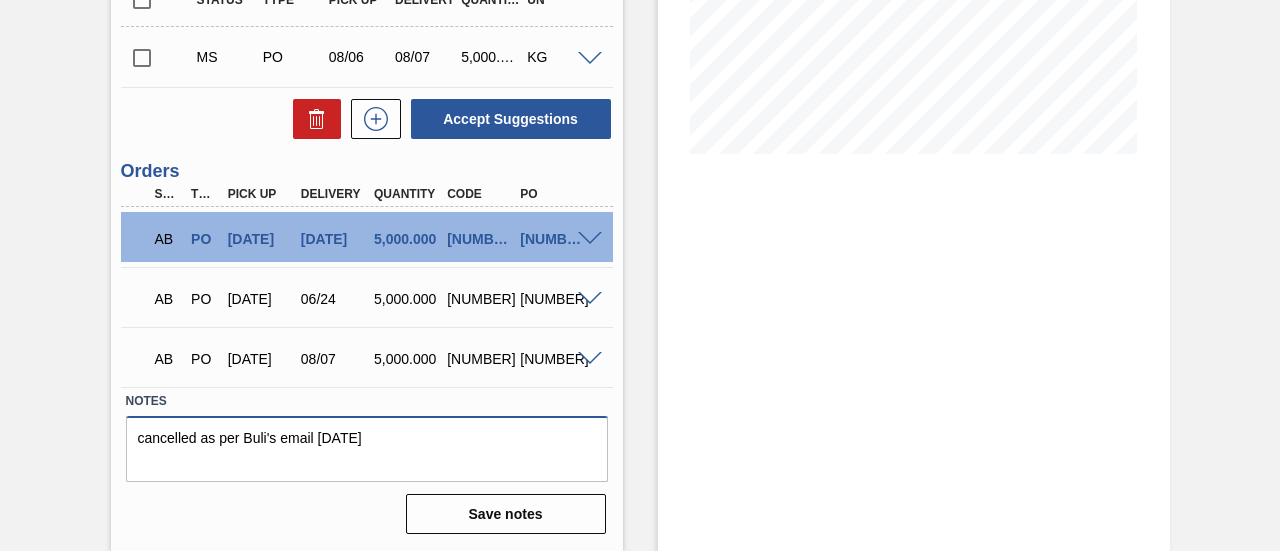 drag, startPoint x: 263, startPoint y: 435, endPoint x: 80, endPoint y: 429, distance: 183.09833 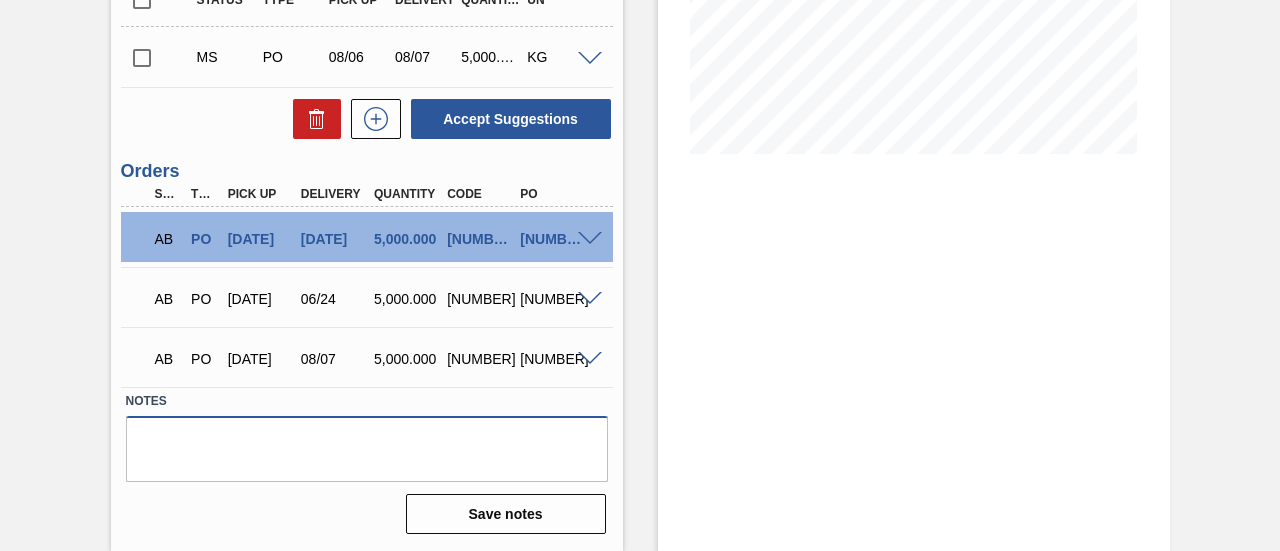 type 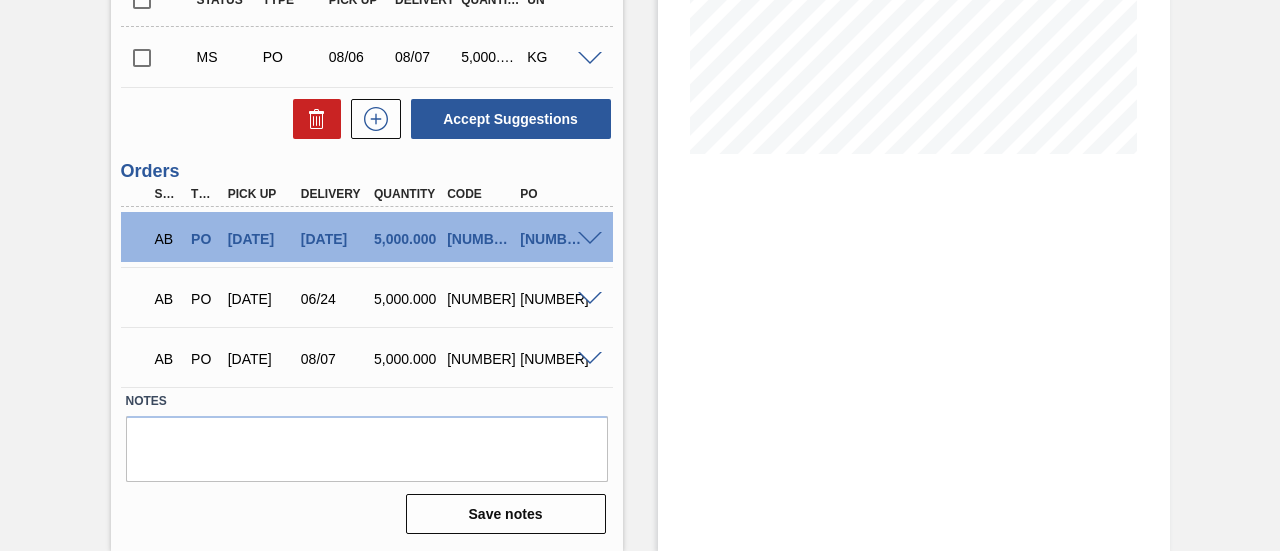 click on "Save notes" at bounding box center [367, 514] 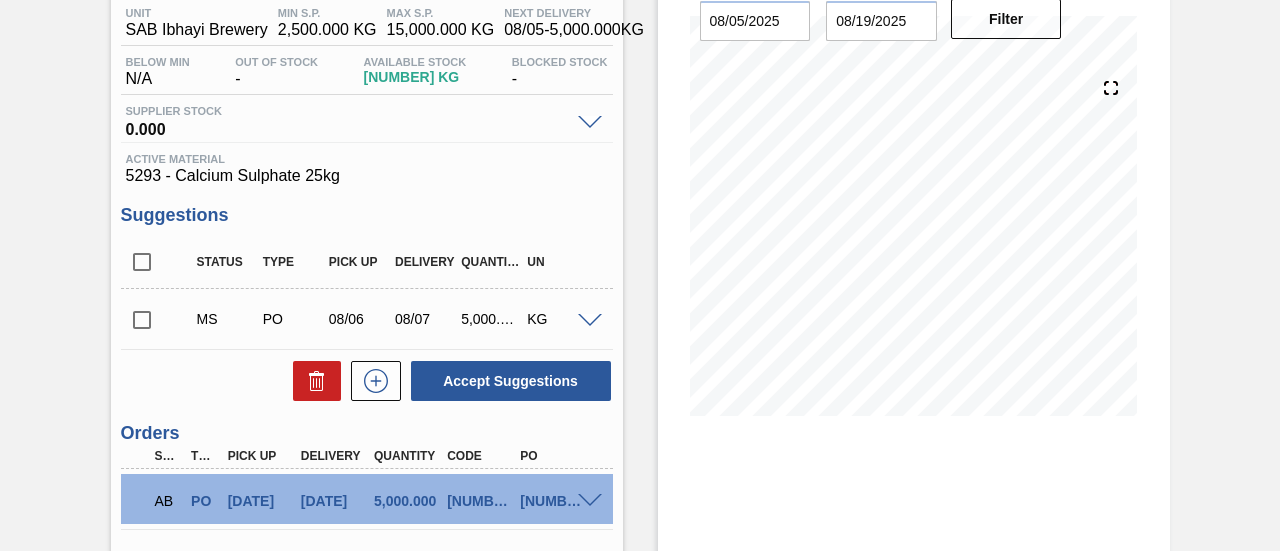 scroll, scrollTop: 200, scrollLeft: 0, axis: vertical 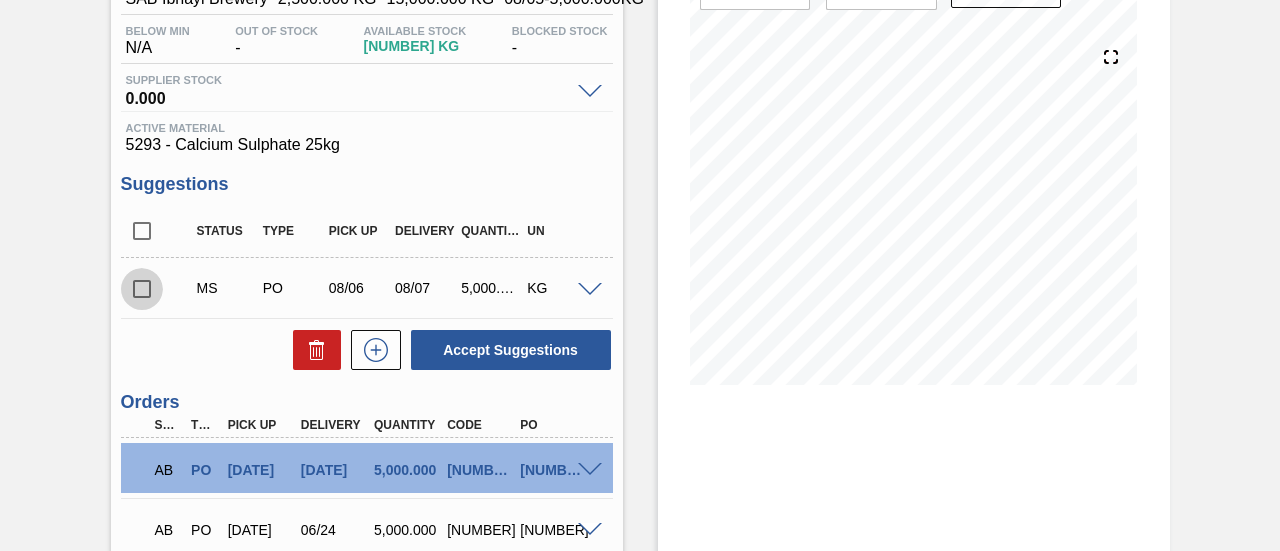 click at bounding box center (142, 289) 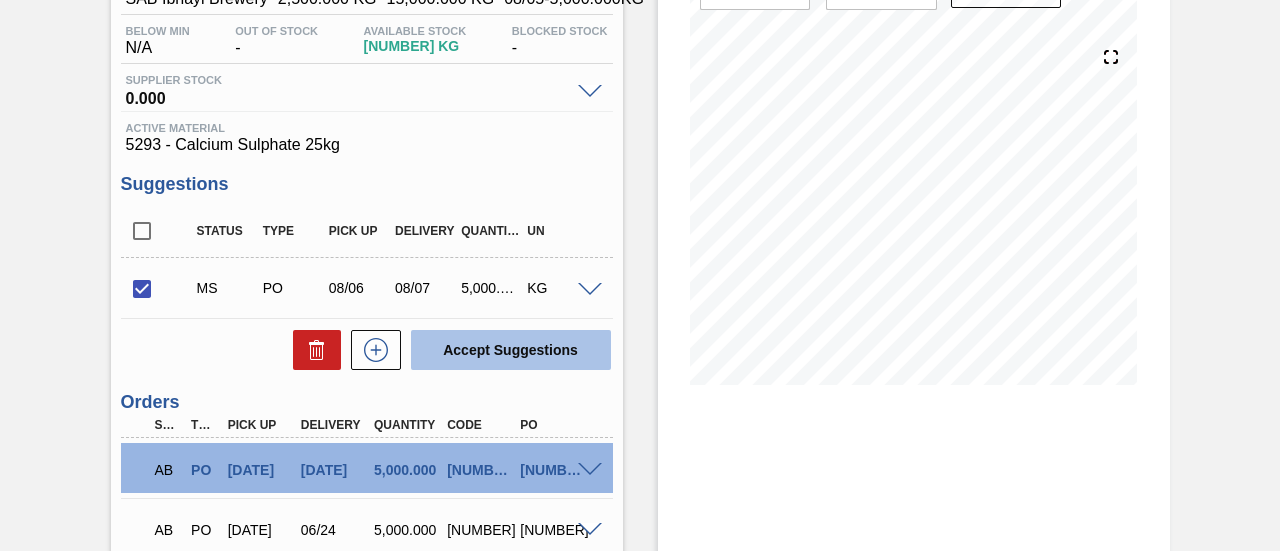 click on "Accept Suggestions" at bounding box center (511, 350) 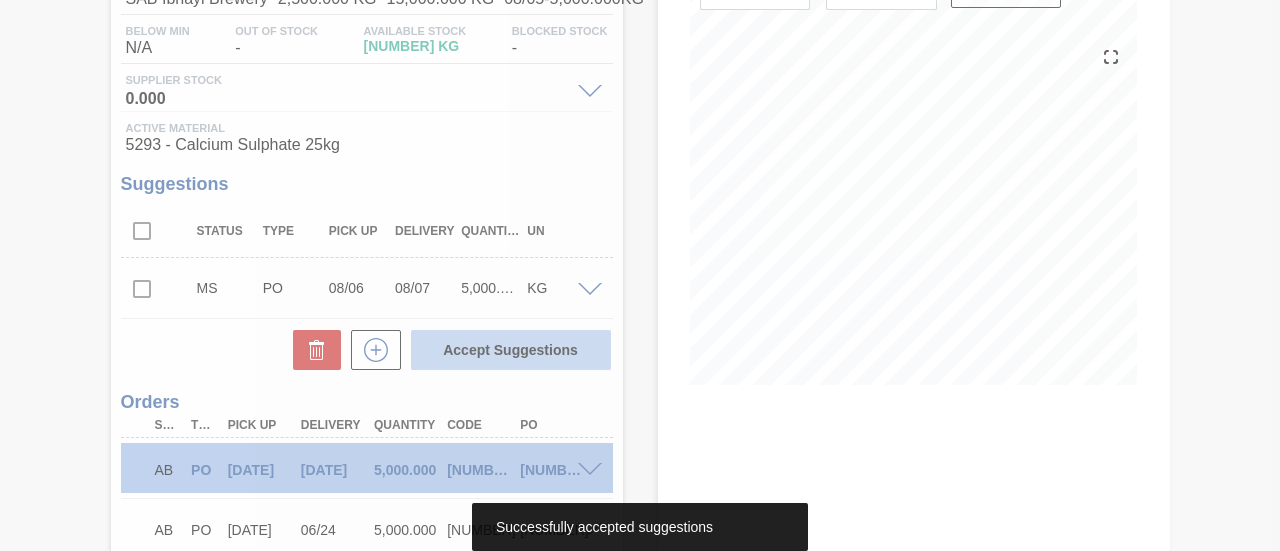 type on "cancelled as per Buli's email [DATE]" 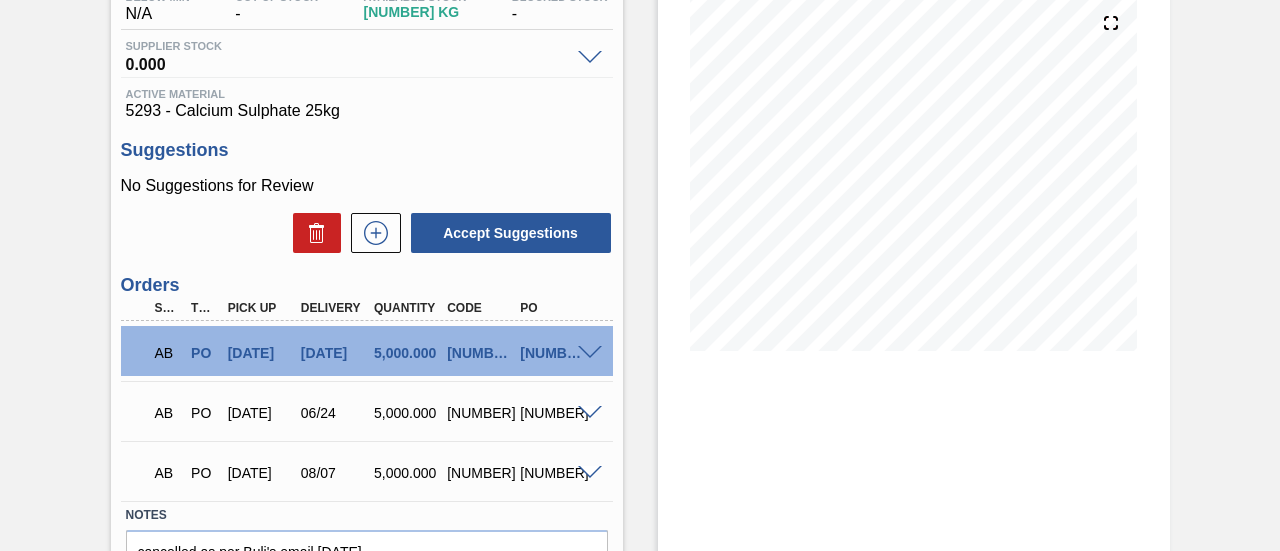 scroll, scrollTop: 300, scrollLeft: 0, axis: vertical 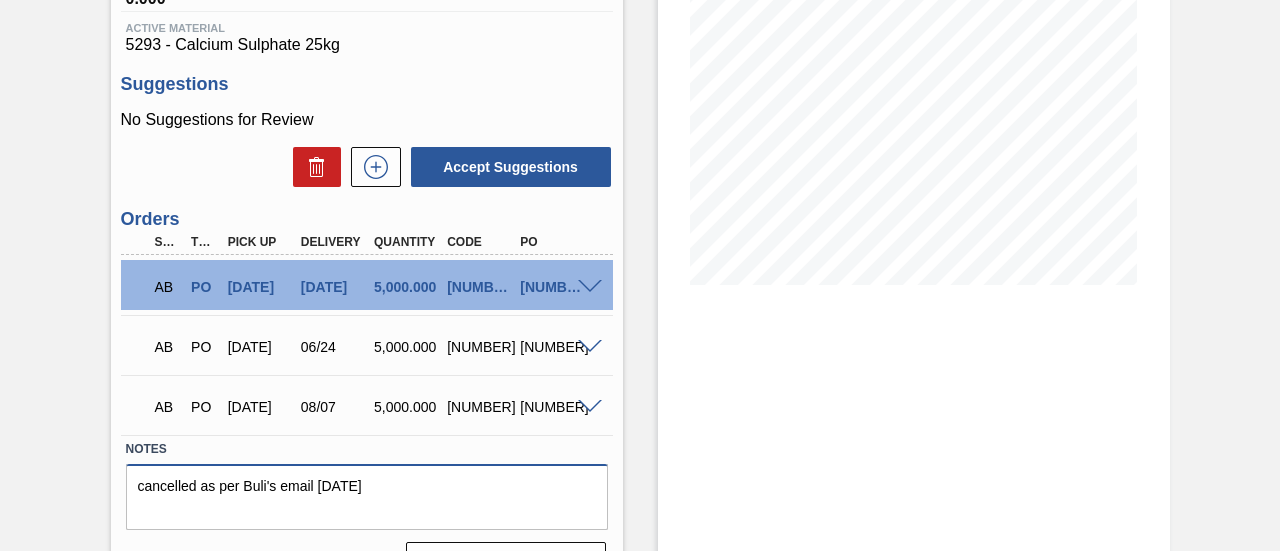 drag, startPoint x: 389, startPoint y: 494, endPoint x: 41, endPoint y: 483, distance: 348.1738 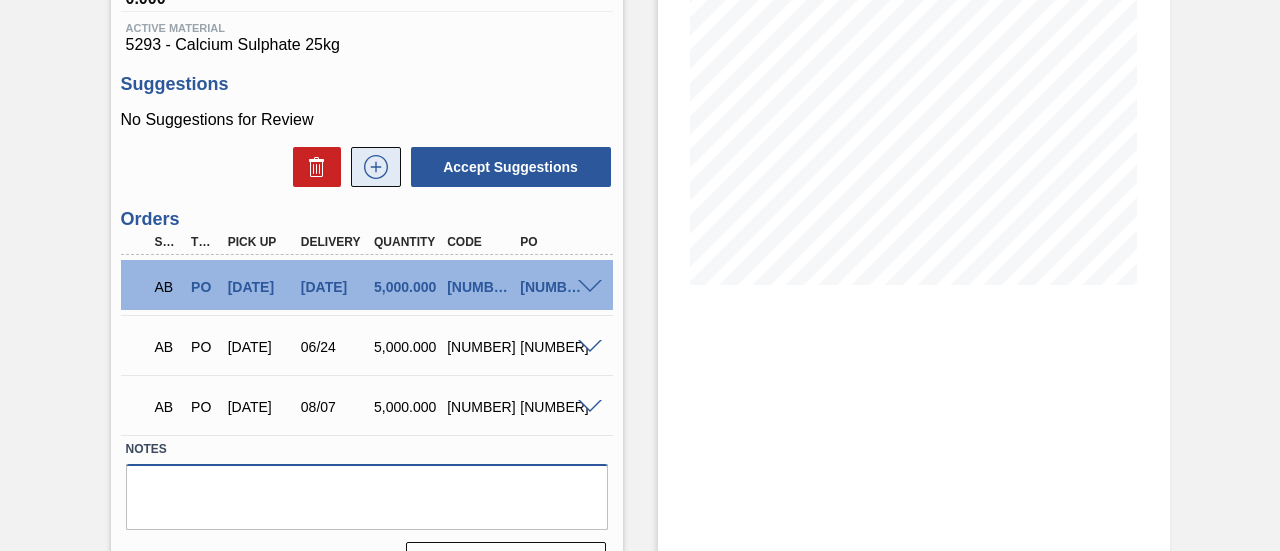 type 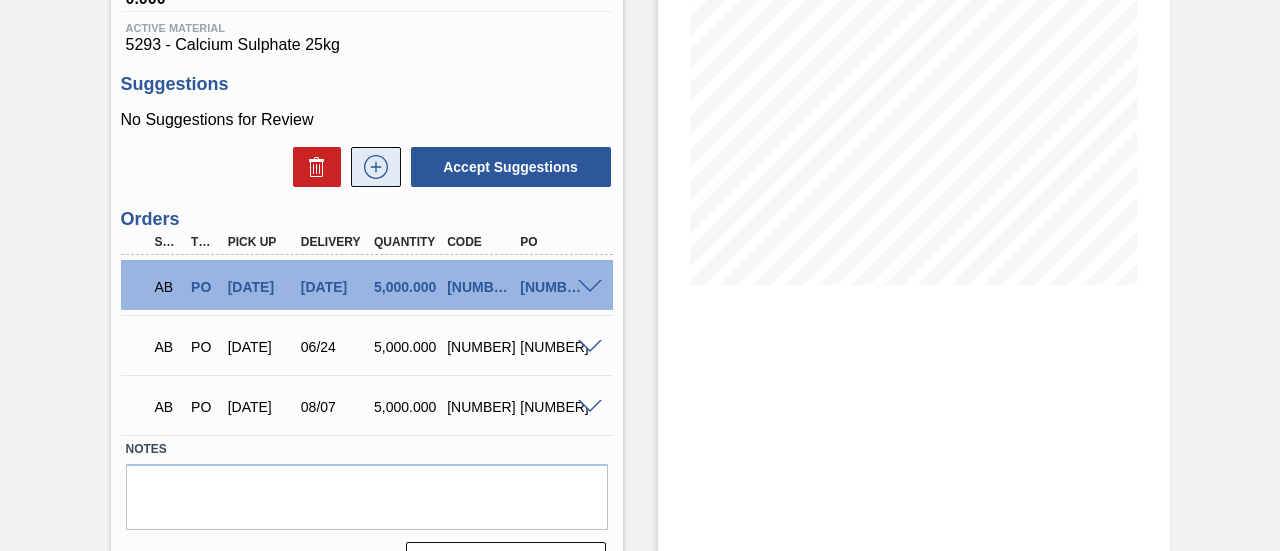click 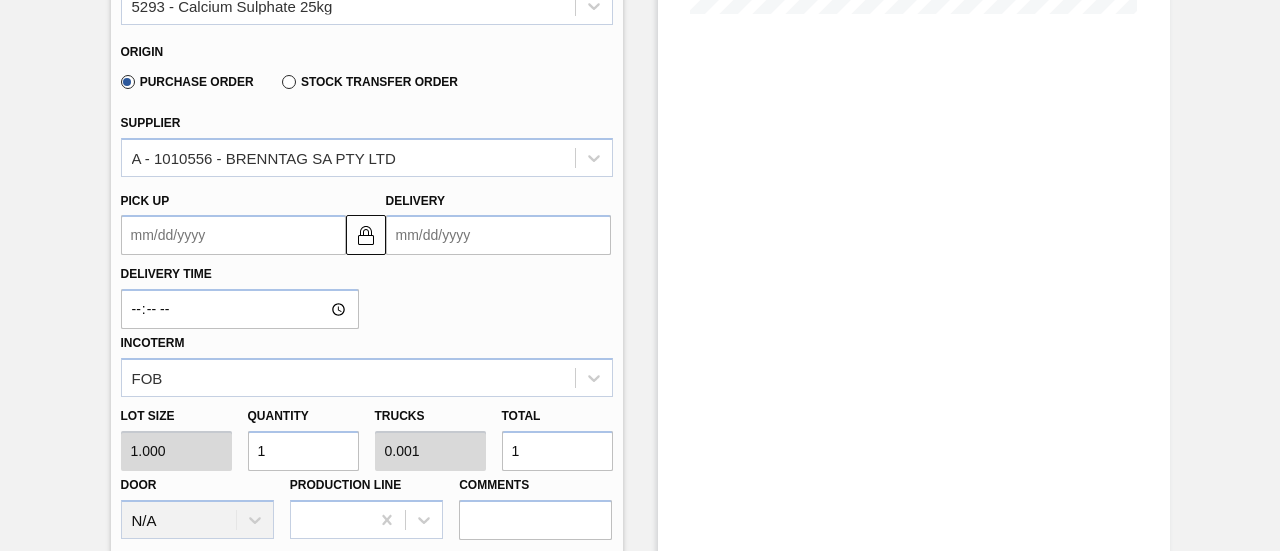 scroll, scrollTop: 600, scrollLeft: 0, axis: vertical 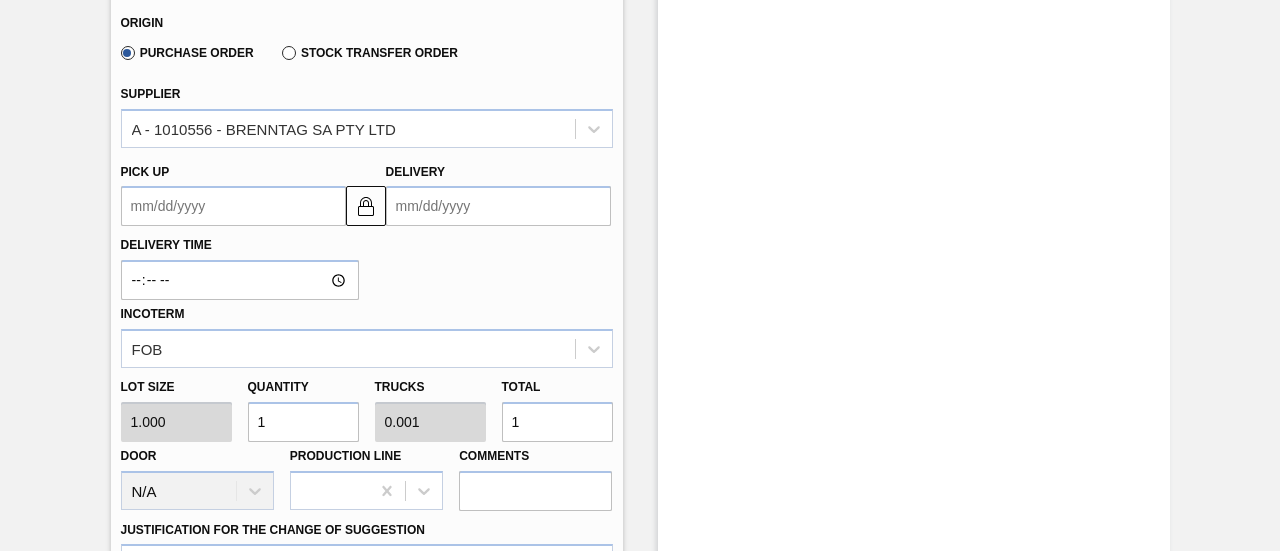 click on "Delivery" at bounding box center [498, 206] 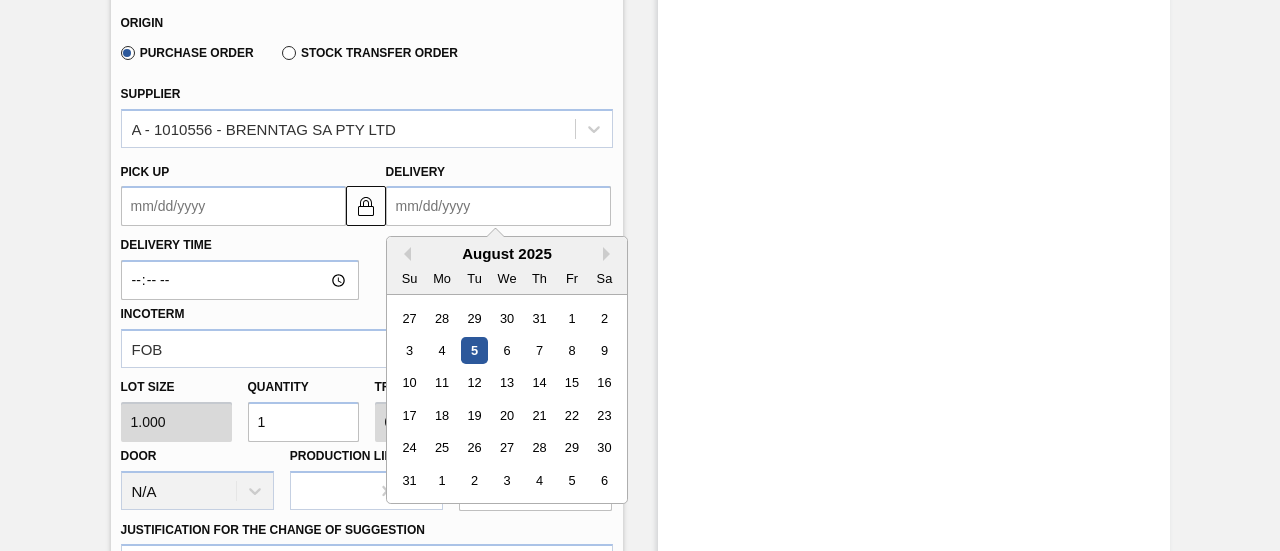 click on "August 2025" at bounding box center [507, 253] 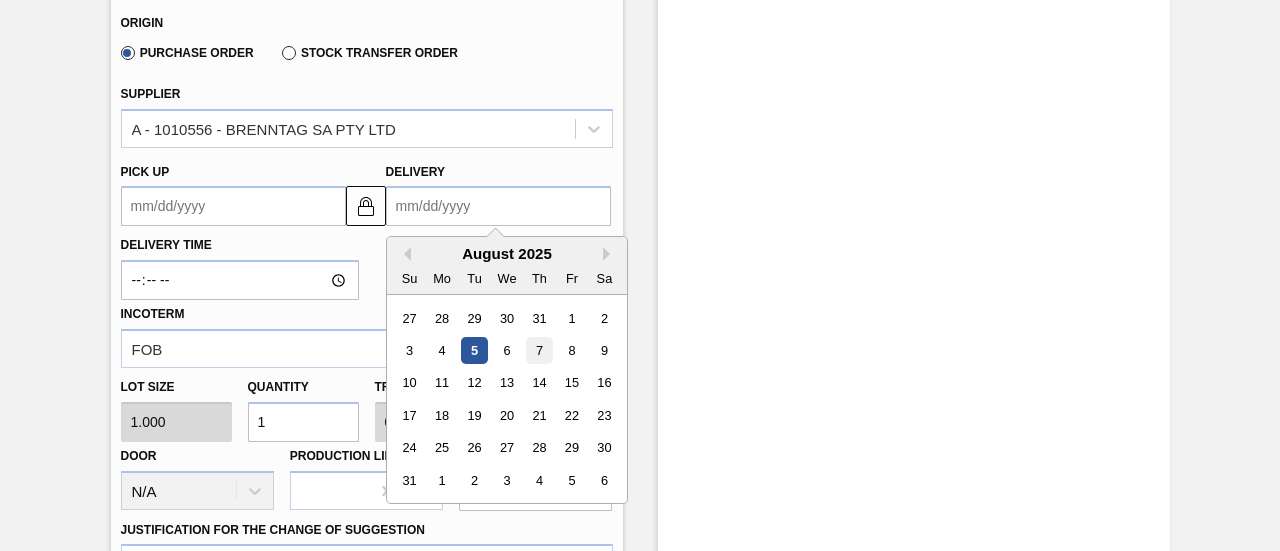 click on "7" at bounding box center [538, 350] 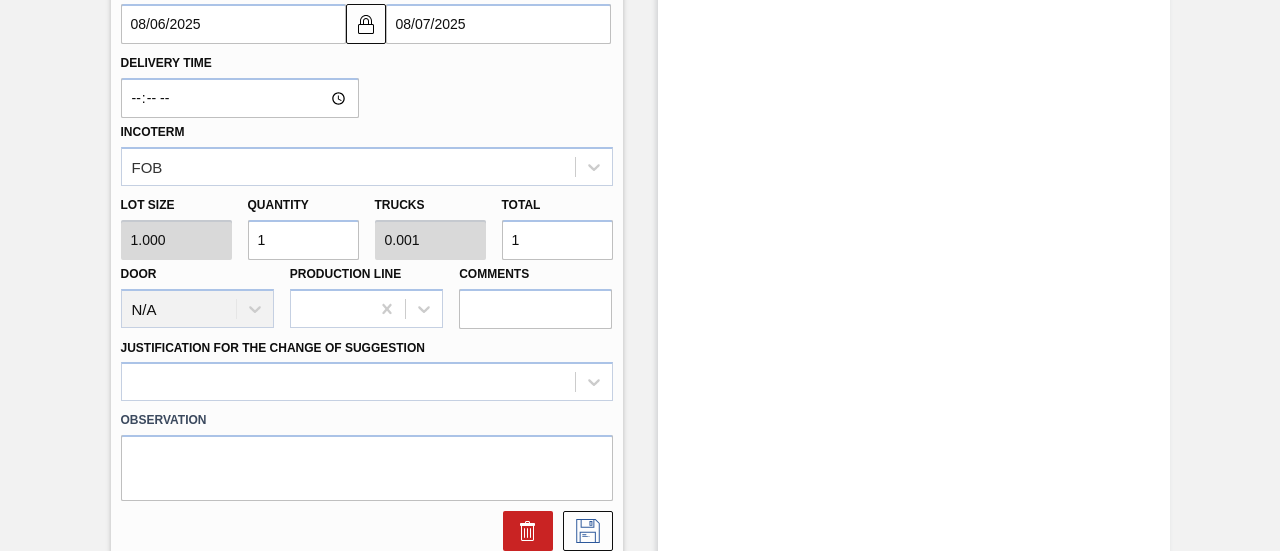 scroll, scrollTop: 800, scrollLeft: 0, axis: vertical 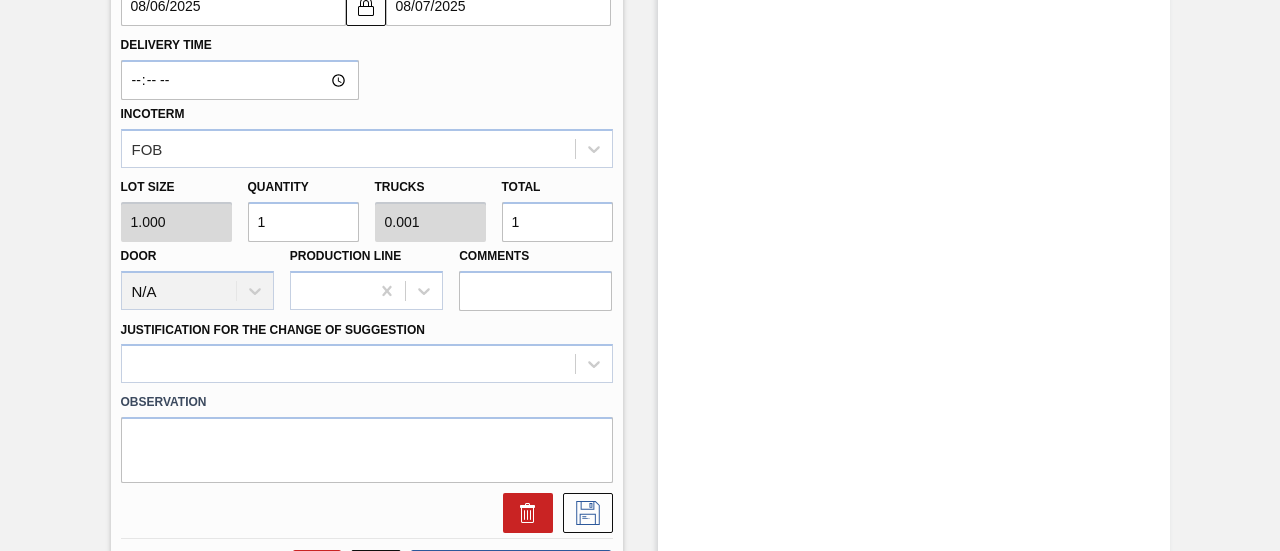 click on "Lot size [NUMBER] Quantity [NUMBER] Trucks [NUMBER] Total [NUMBER] Door N/A Production Line Comments" at bounding box center [367, 239] 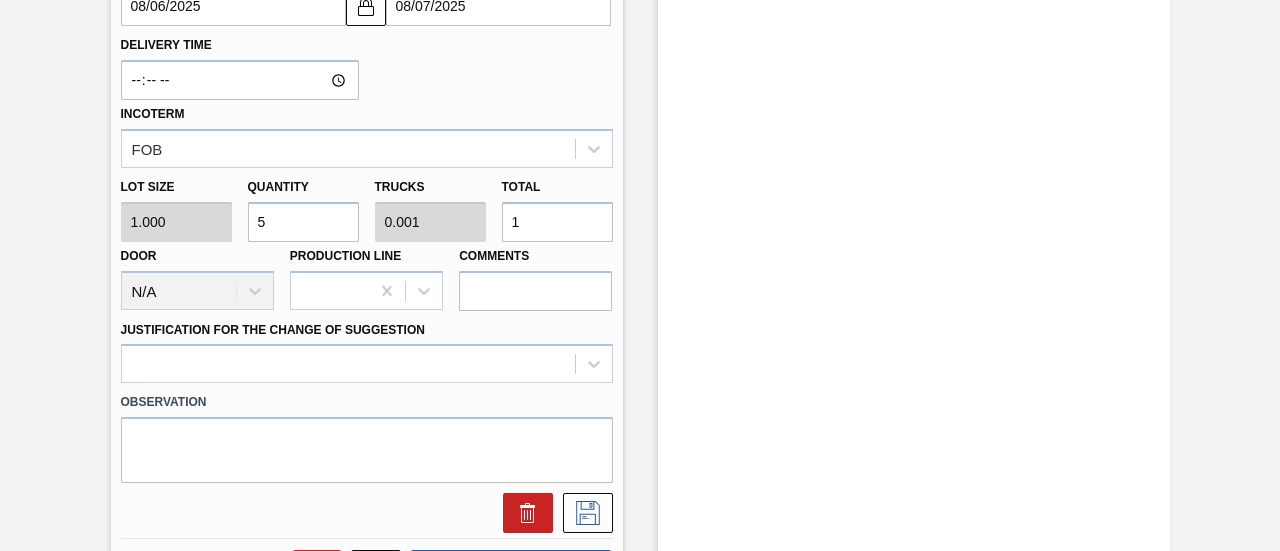 type on "0.005" 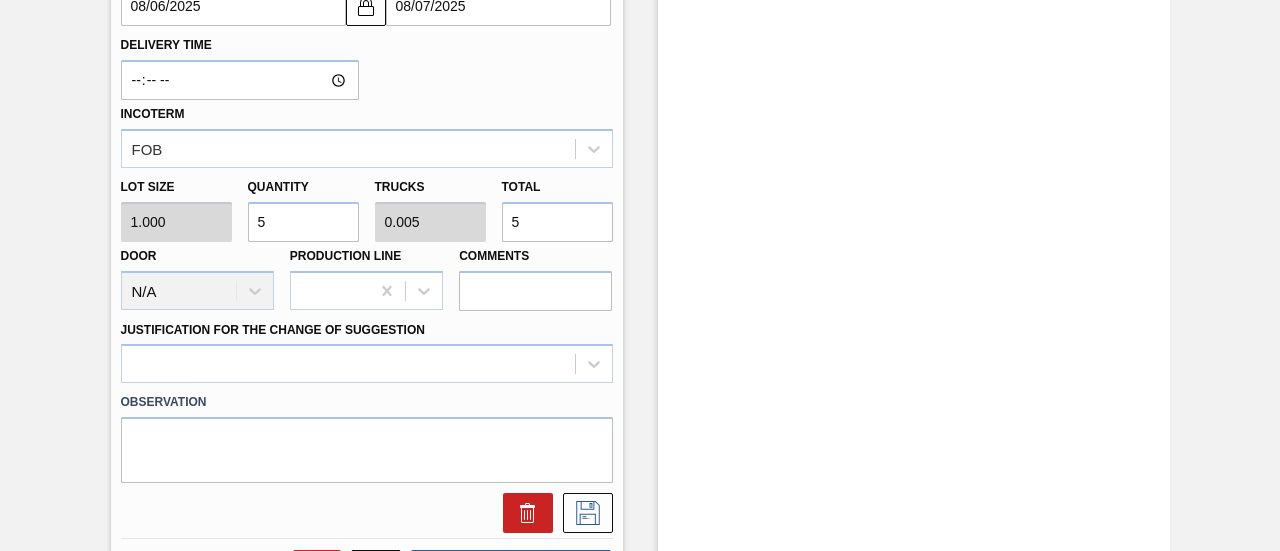 type on "50" 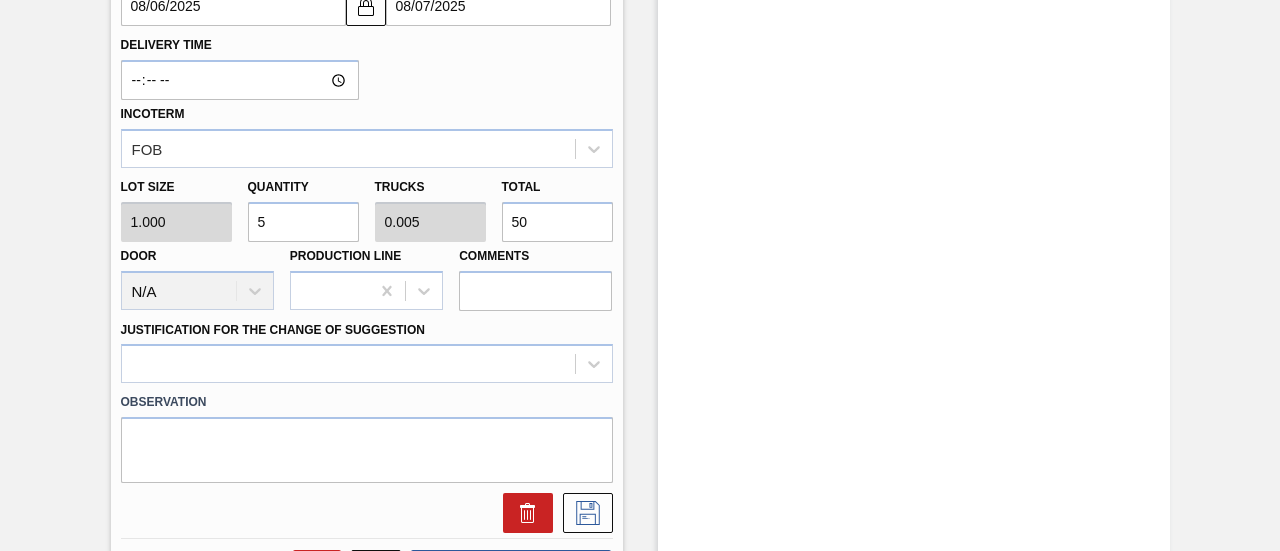 type on "50" 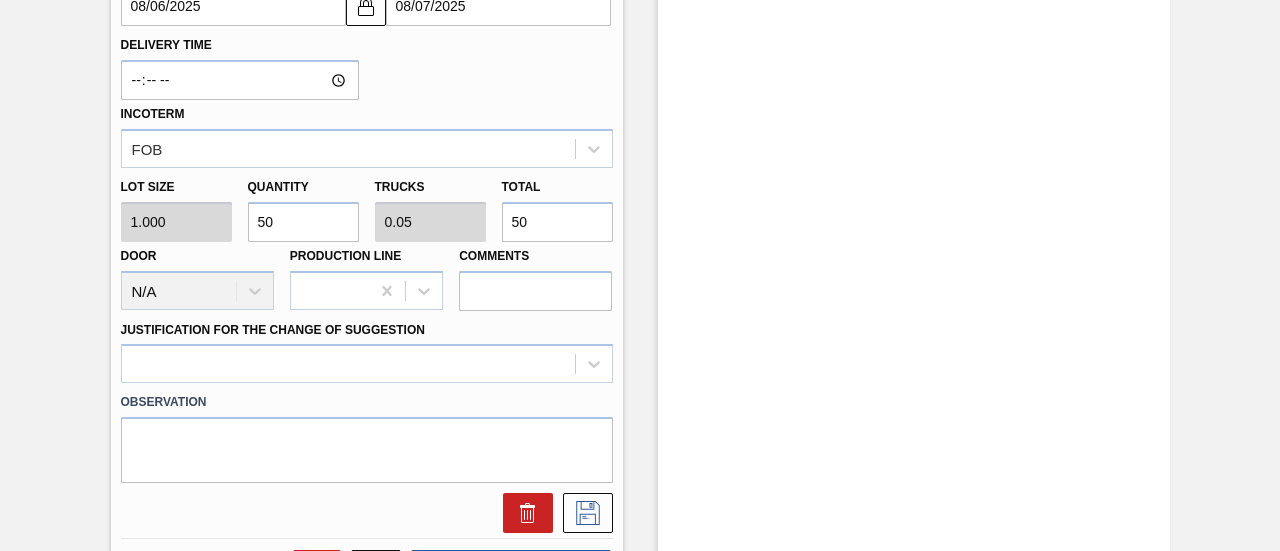 type on "500" 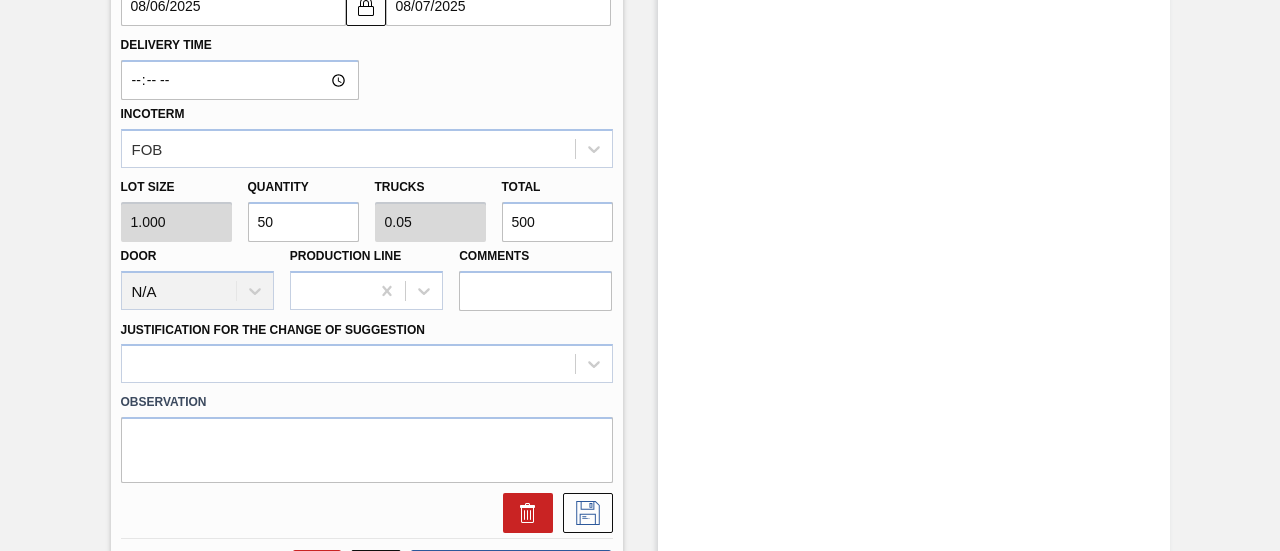 type on "500" 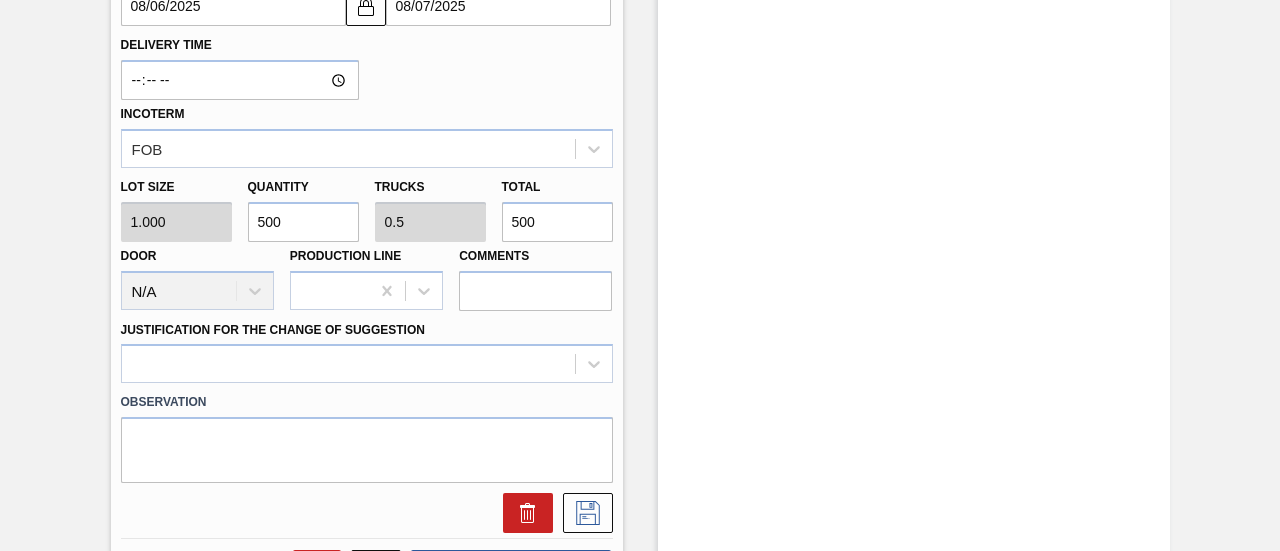 type on "5,000" 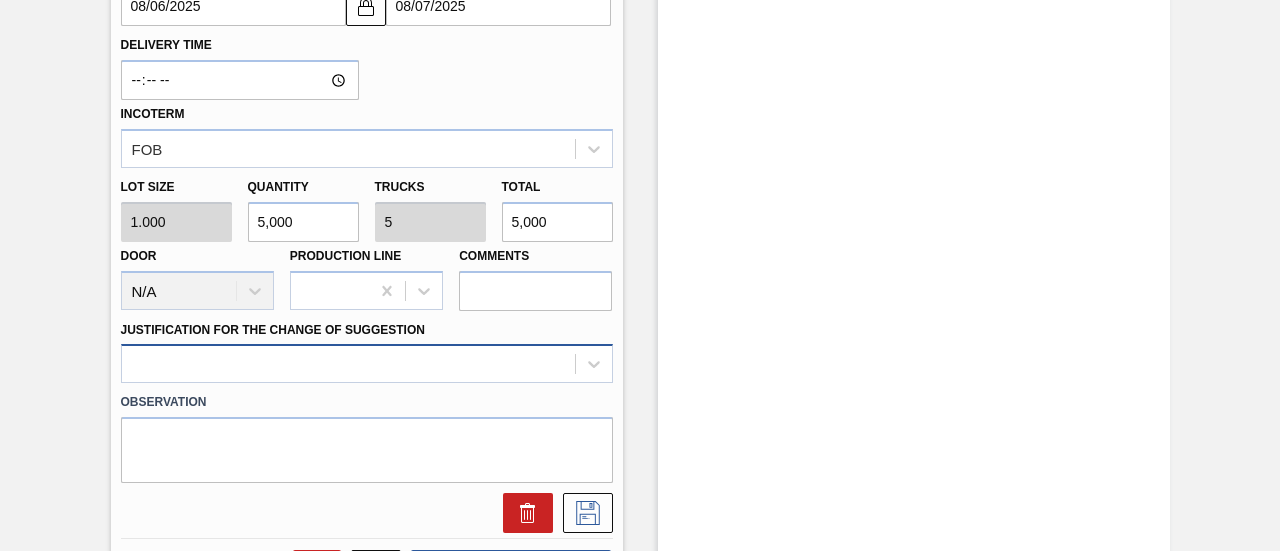 type on "5,000" 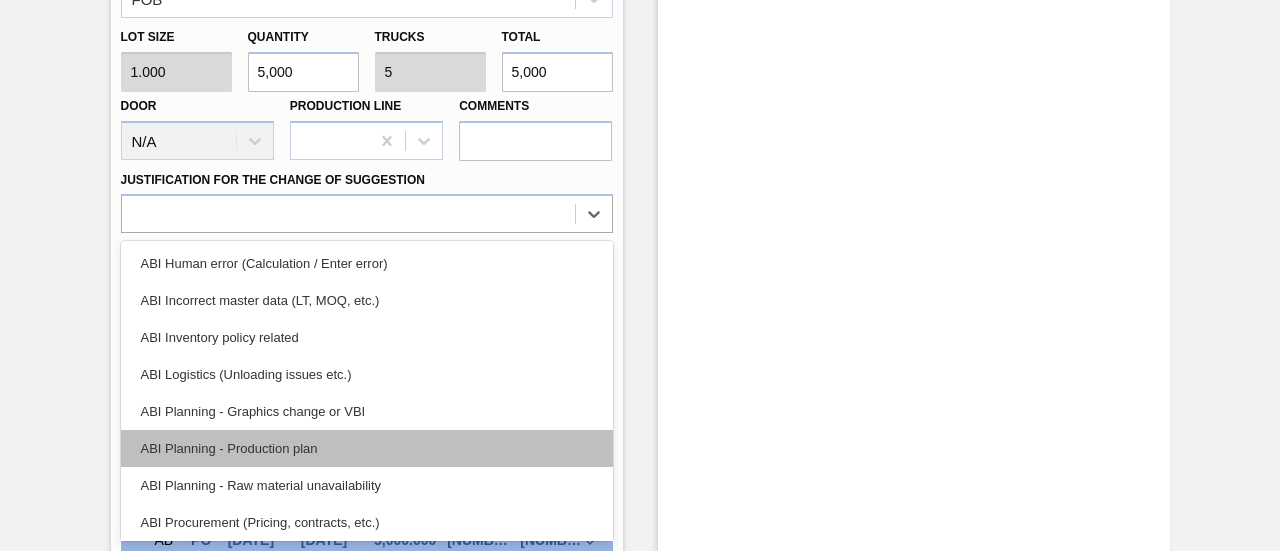 click on "ABI Planning - Production plan" at bounding box center [367, 448] 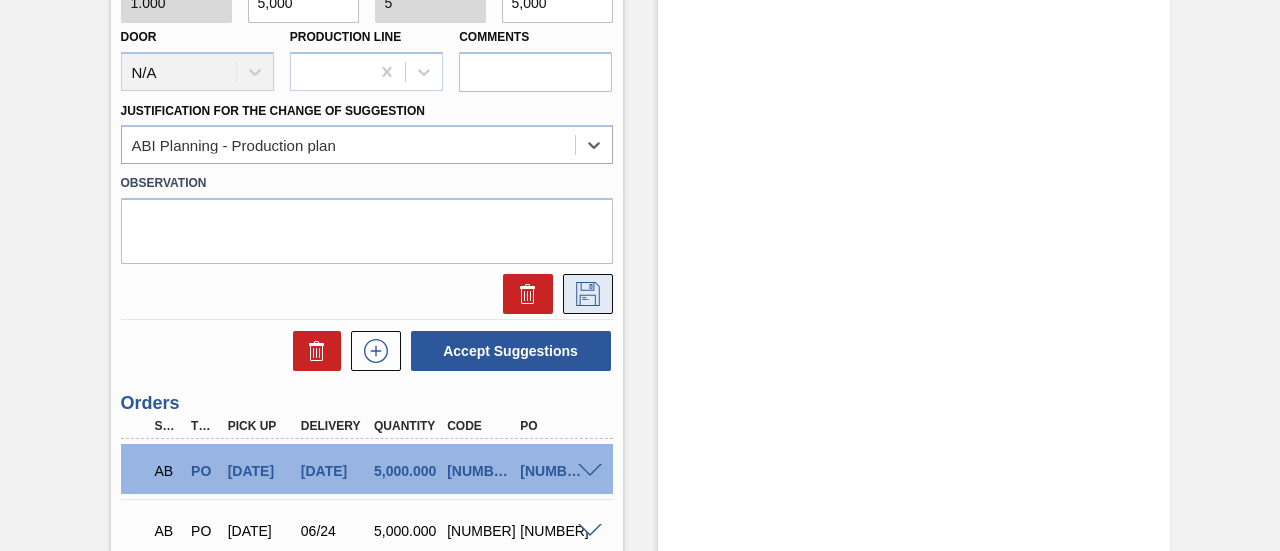 scroll, scrollTop: 1050, scrollLeft: 0, axis: vertical 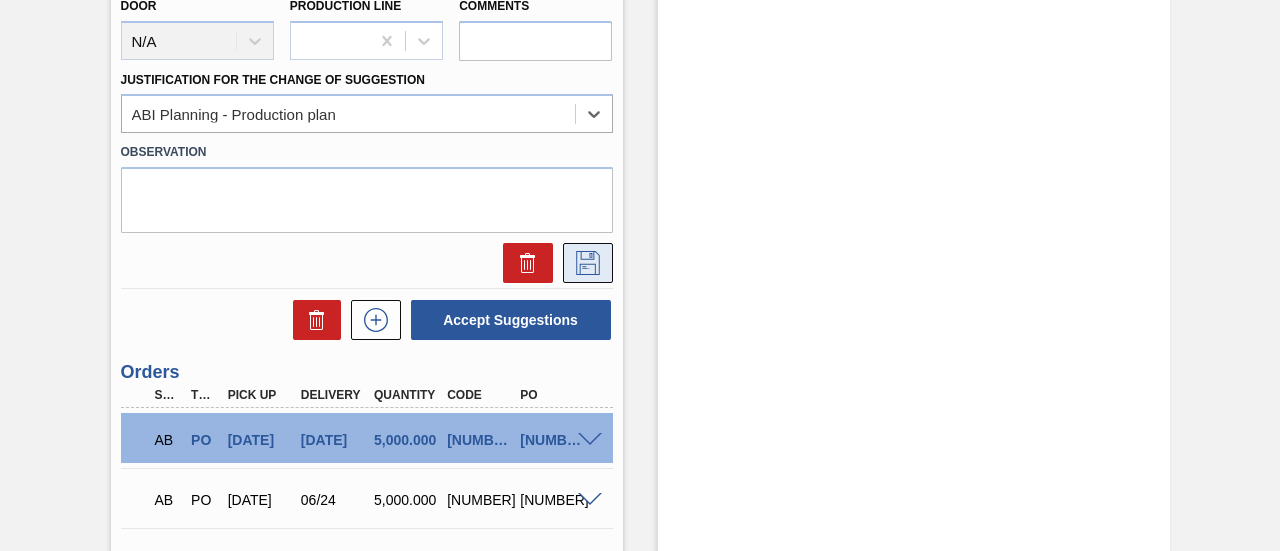 click 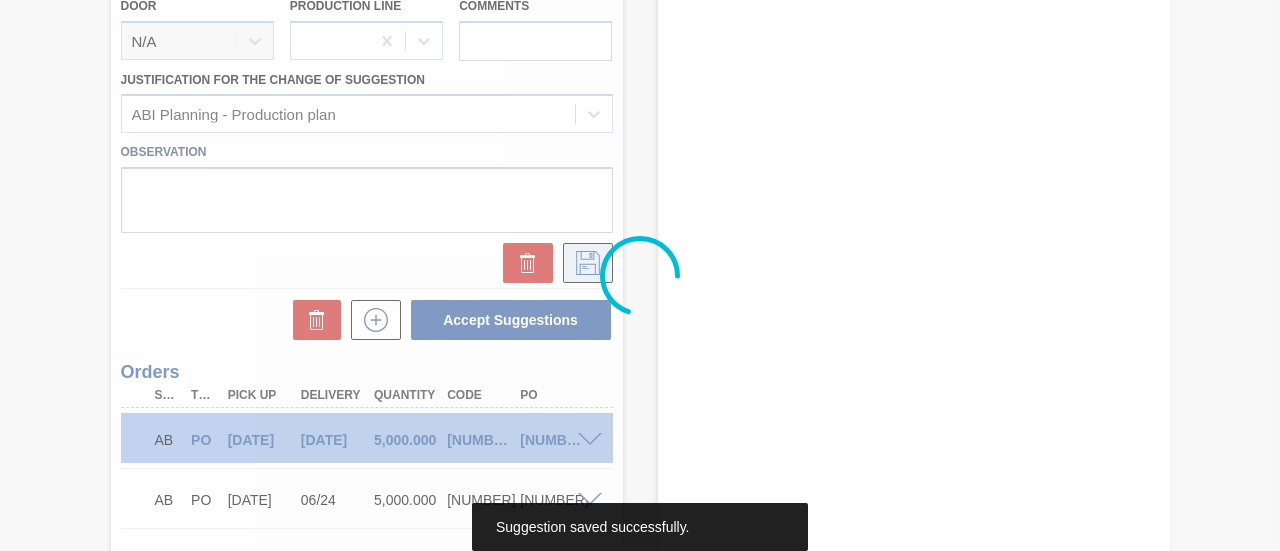 type on "cancelled as per Buli's email [DATE]" 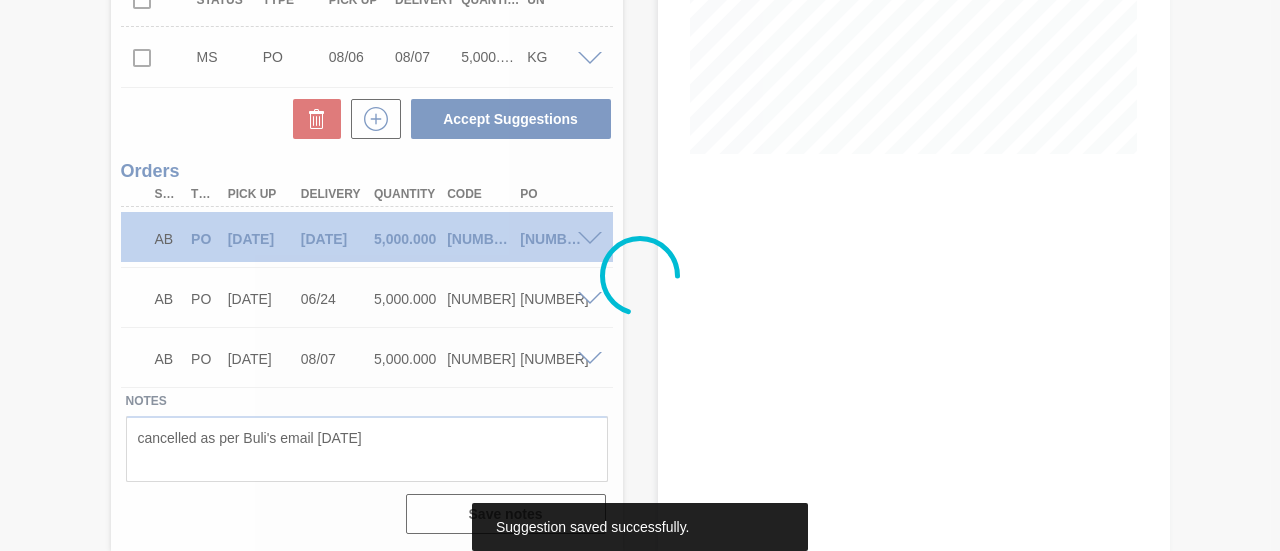 scroll, scrollTop: 432, scrollLeft: 0, axis: vertical 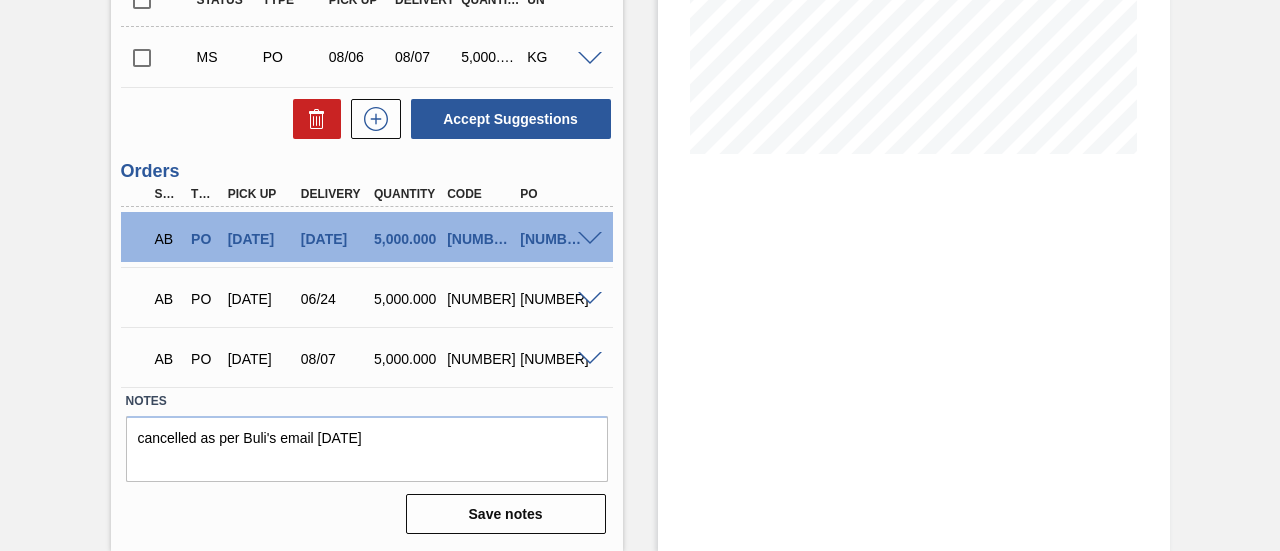click at bounding box center (142, 58) 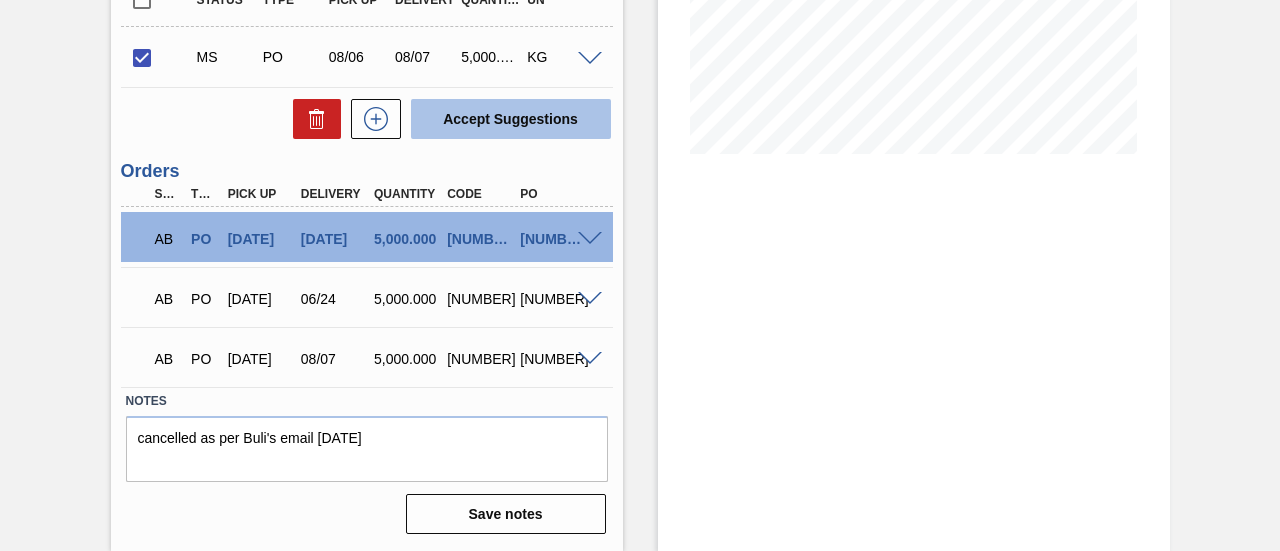 click on "Accept Suggestions" at bounding box center [511, 119] 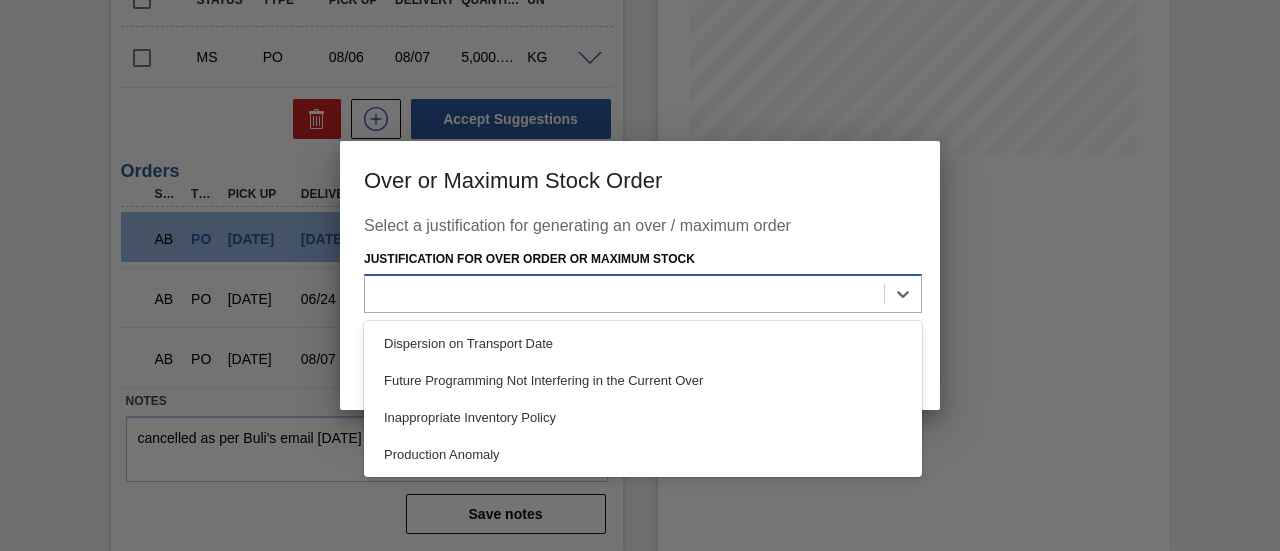 click at bounding box center [624, 293] 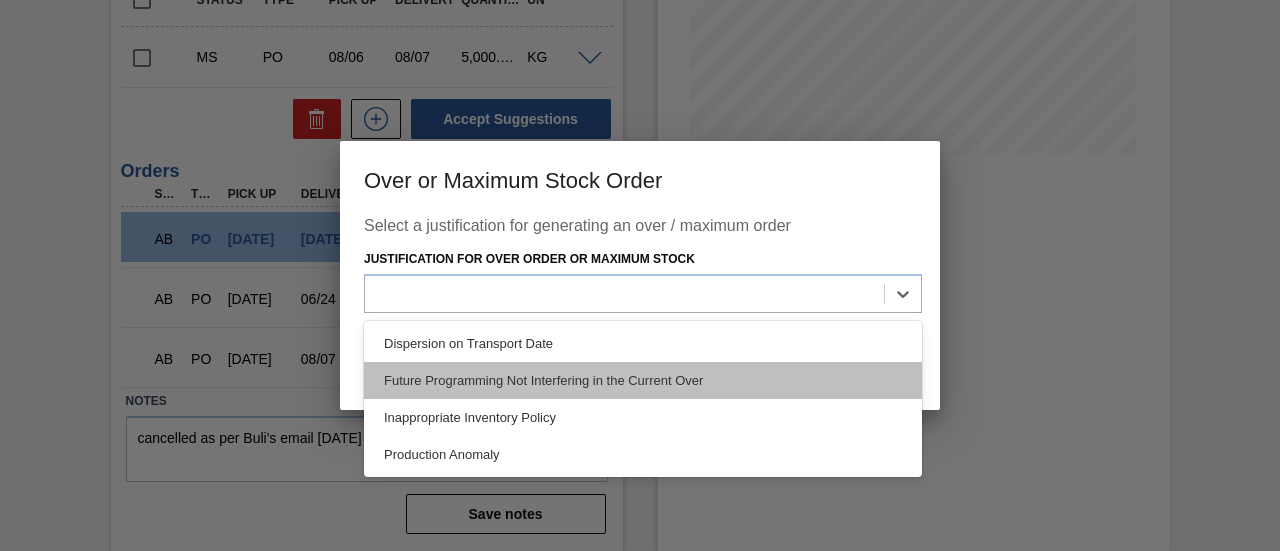 click on "Future Programming Not Interfering in the Current Over" at bounding box center (643, 380) 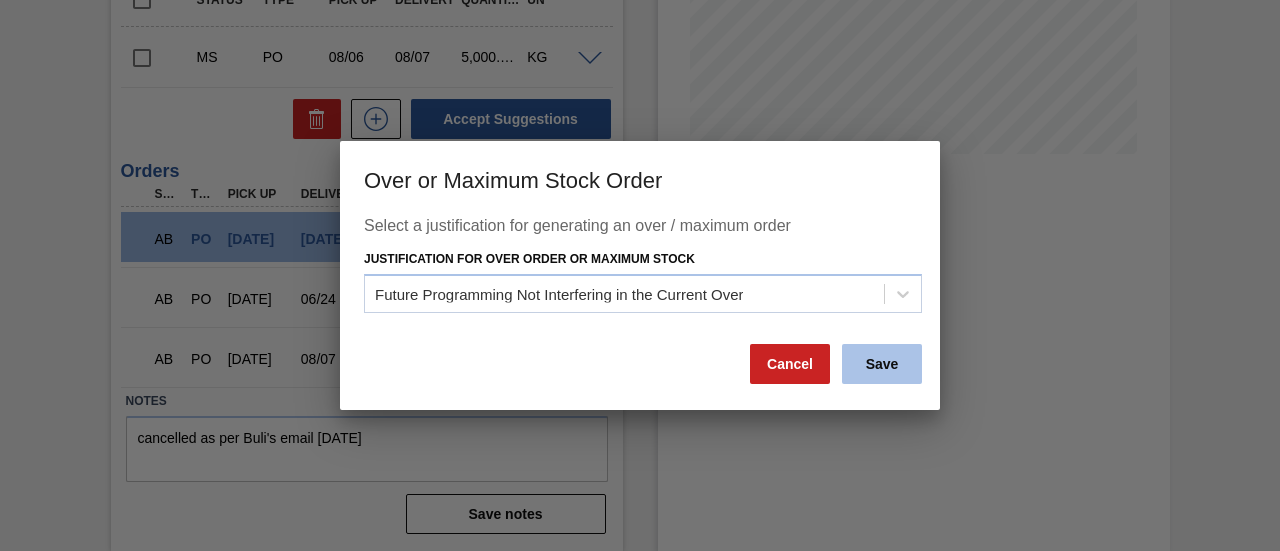 click on "Save" at bounding box center (882, 364) 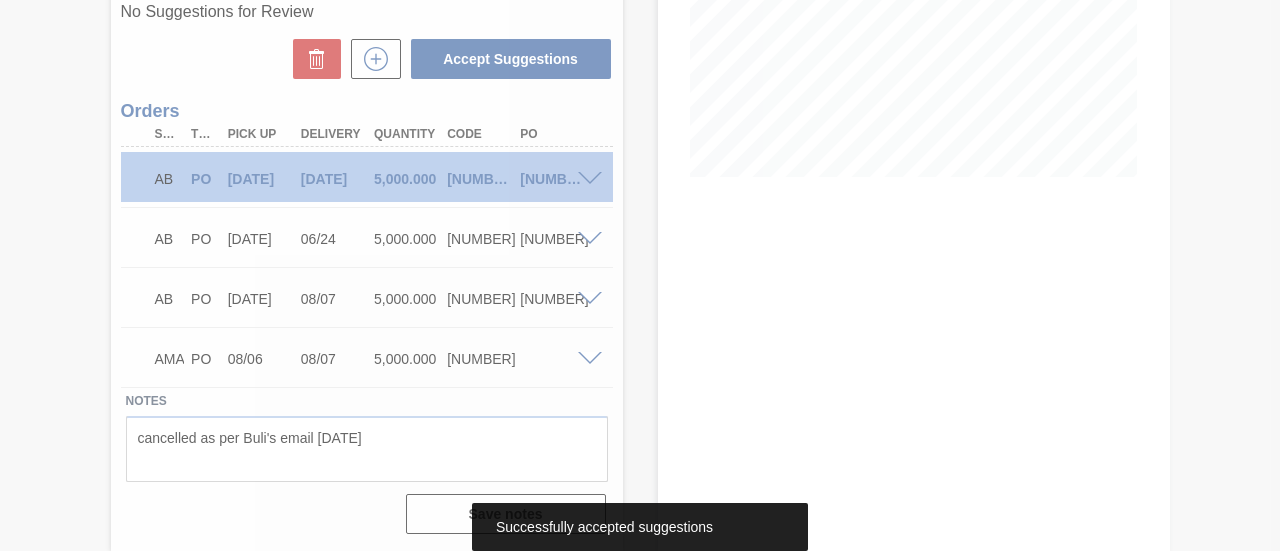 scroll, scrollTop: 385, scrollLeft: 0, axis: vertical 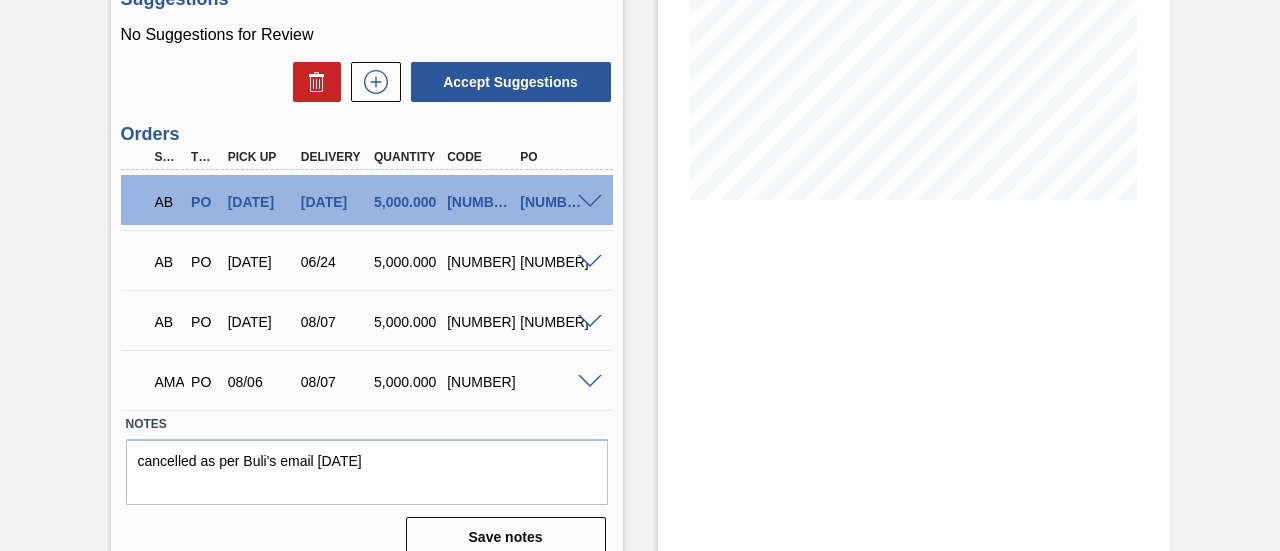 click at bounding box center (590, 382) 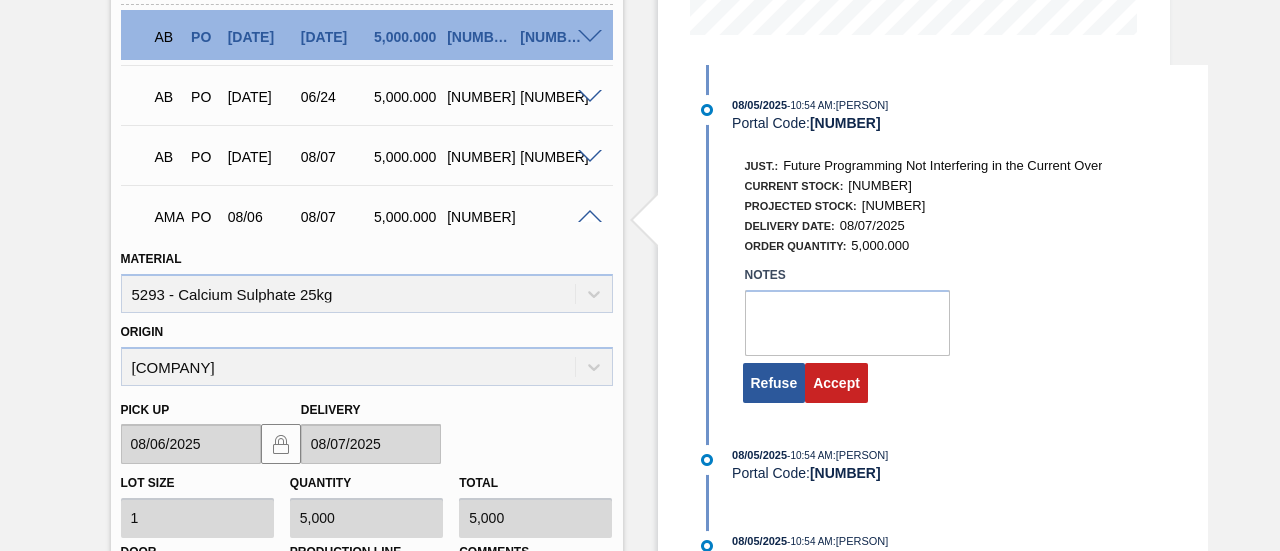 scroll, scrollTop: 685, scrollLeft: 0, axis: vertical 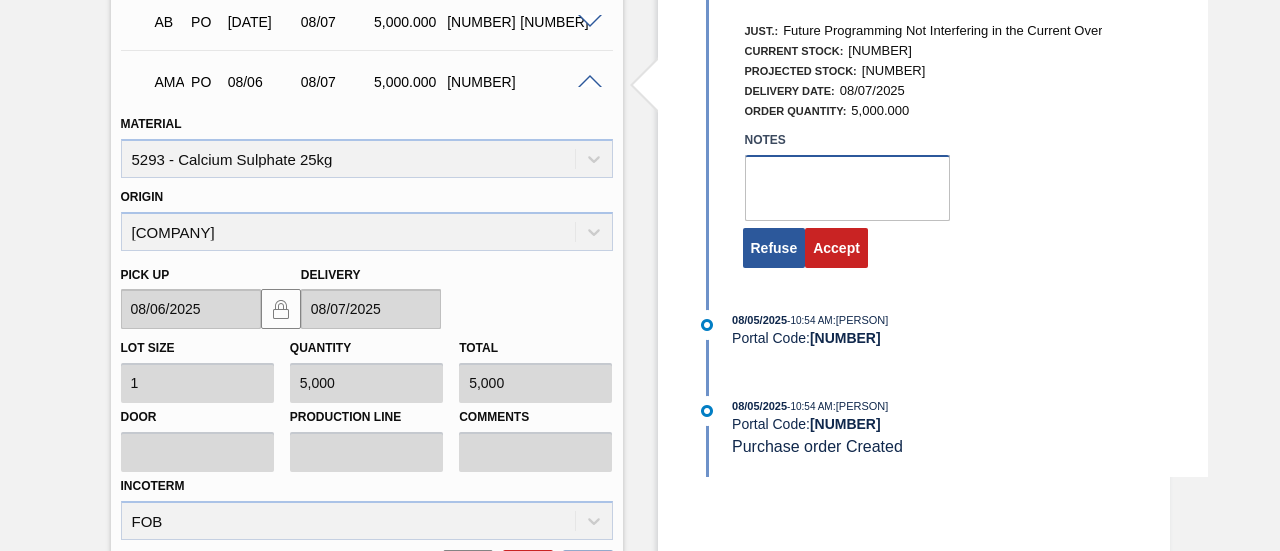 click at bounding box center (847, 188) 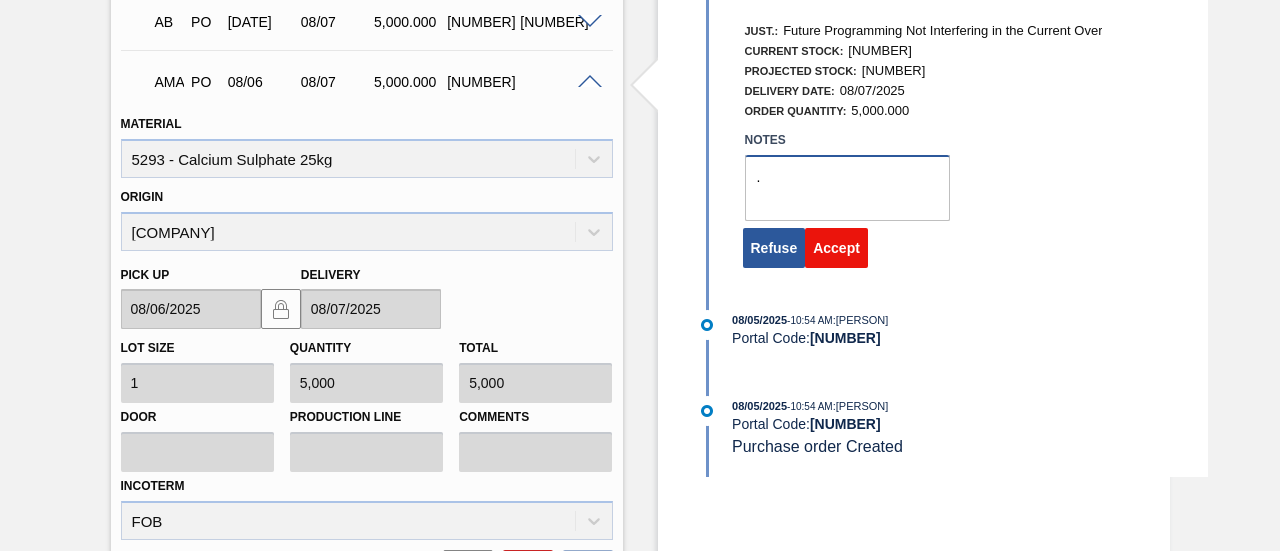 type on "." 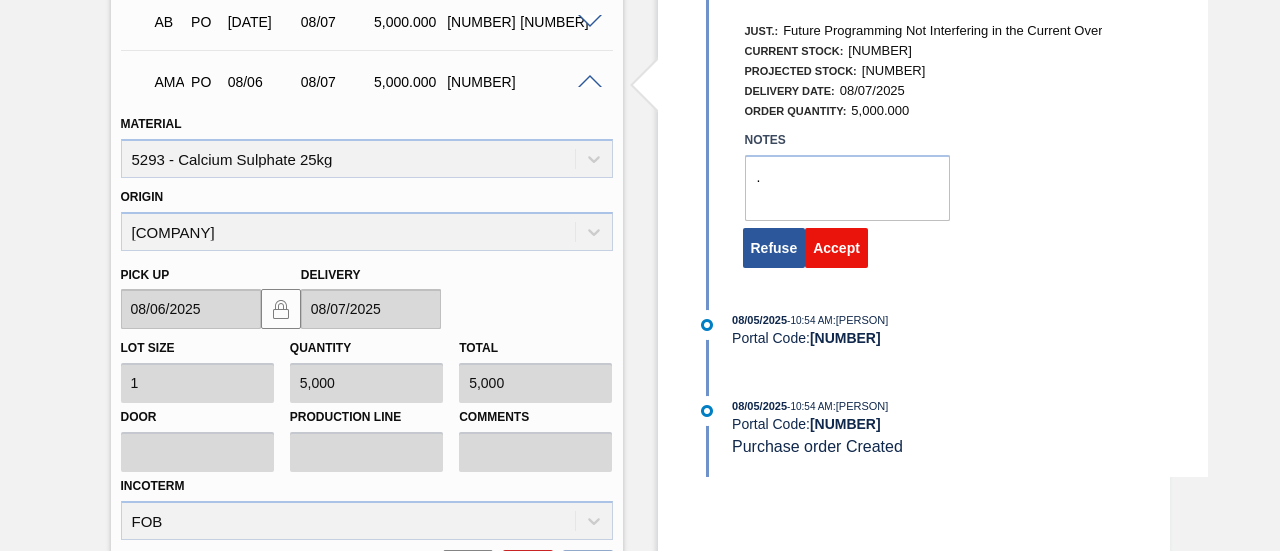 click on "Accept" at bounding box center (836, 248) 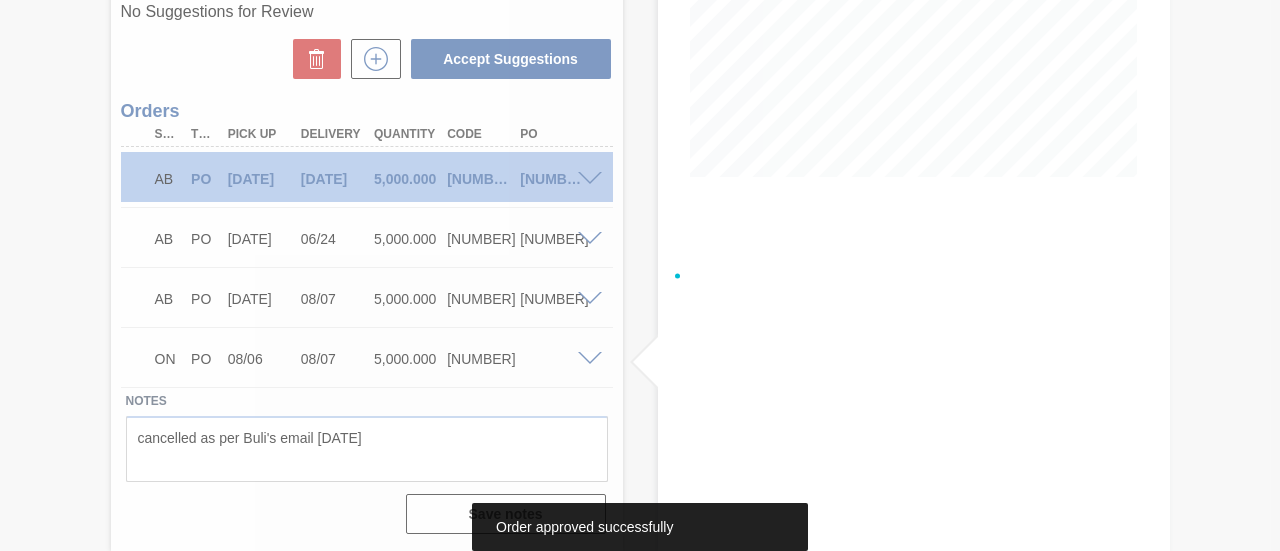 scroll, scrollTop: 410, scrollLeft: 0, axis: vertical 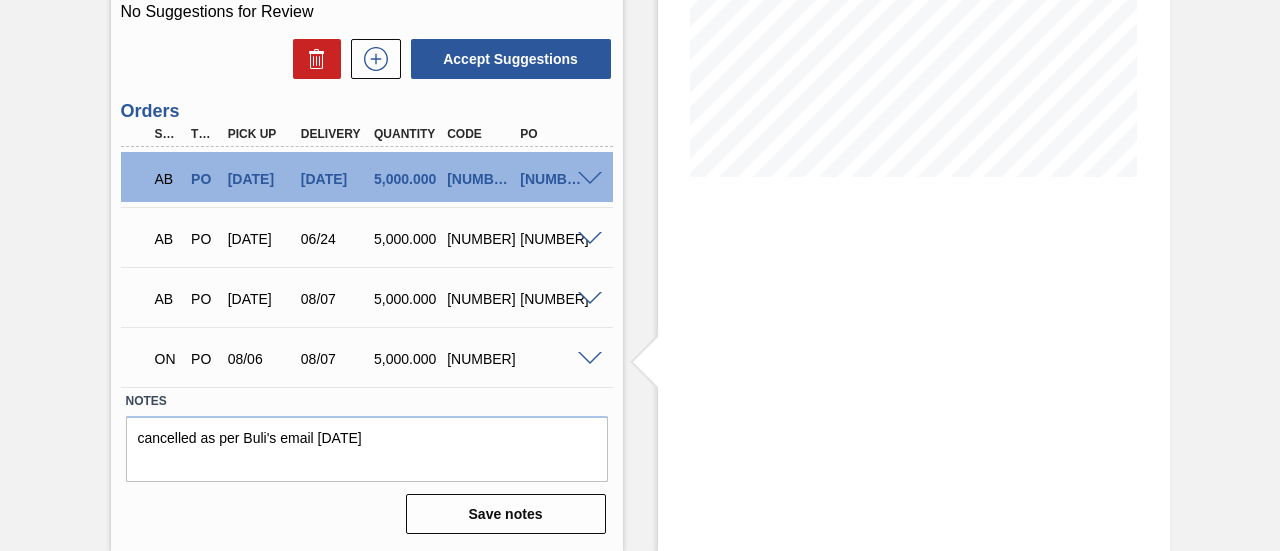 click at bounding box center [590, 359] 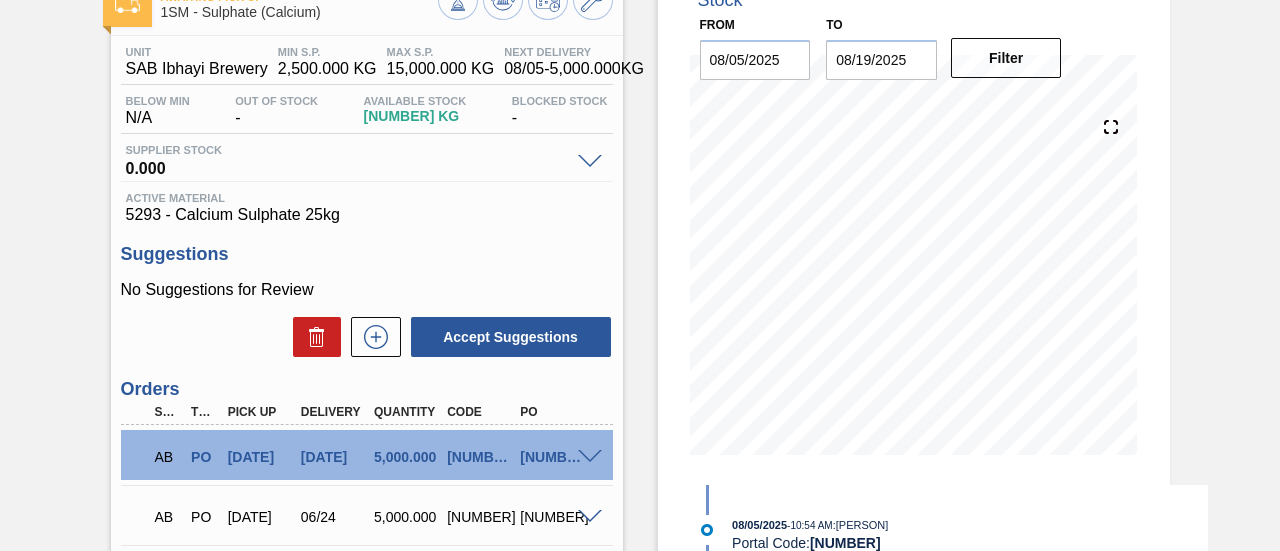 scroll, scrollTop: 0, scrollLeft: 0, axis: both 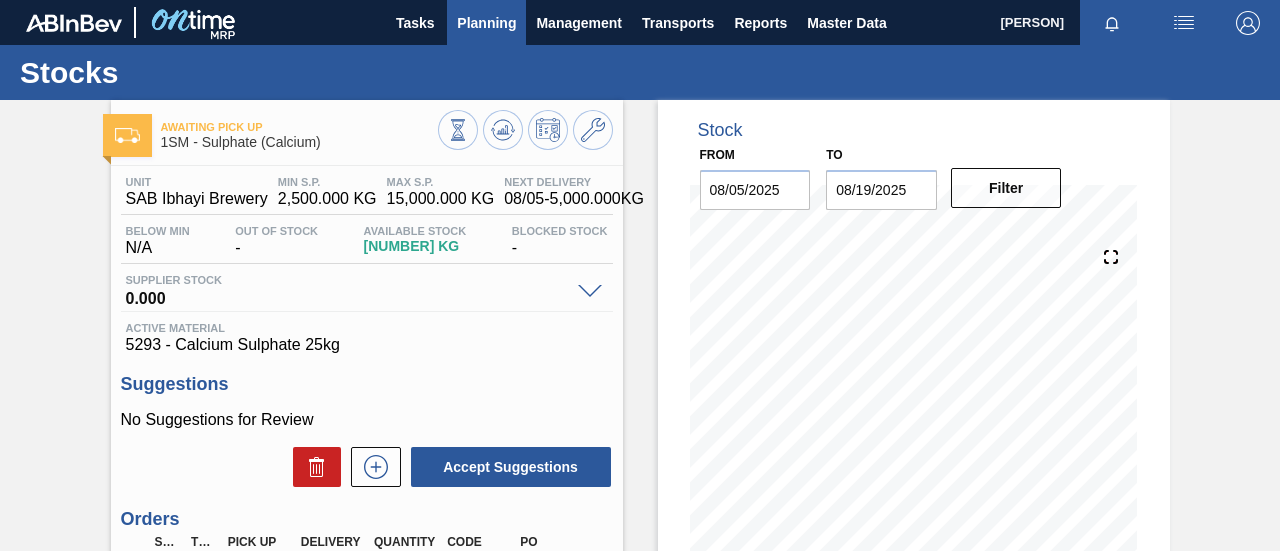 click on "Planning" at bounding box center [486, 23] 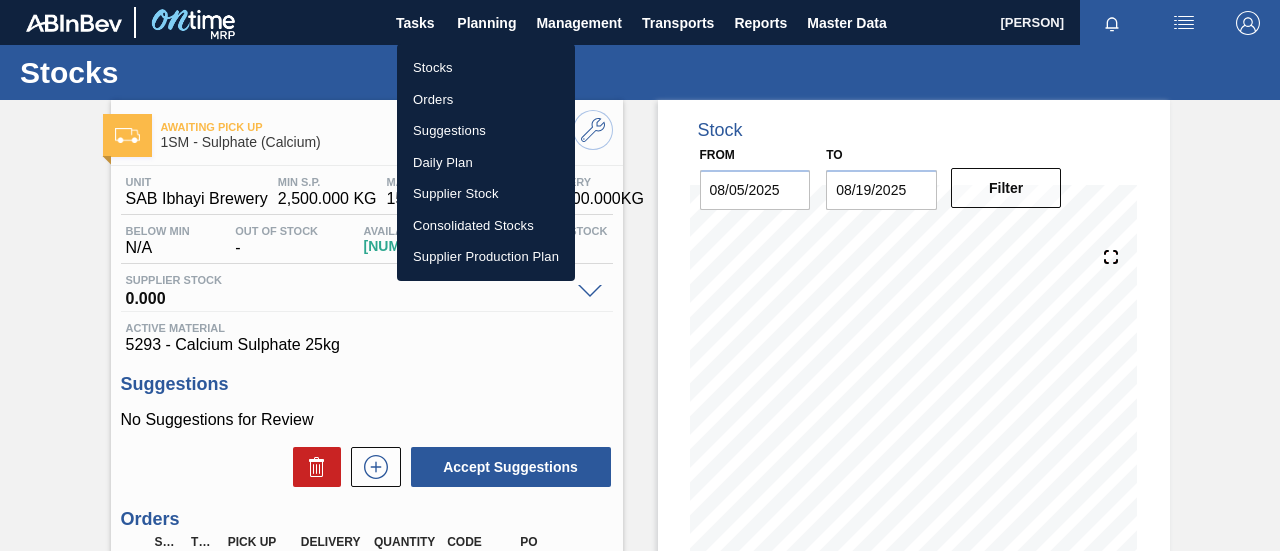 click on "Orders" at bounding box center [486, 100] 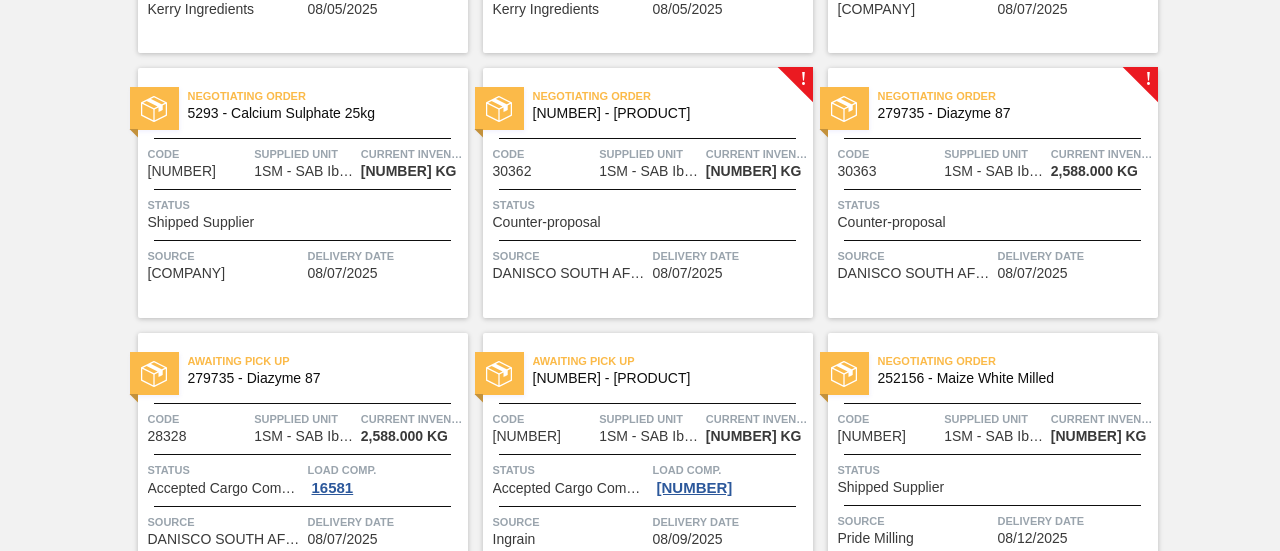 scroll, scrollTop: 2715, scrollLeft: 0, axis: vertical 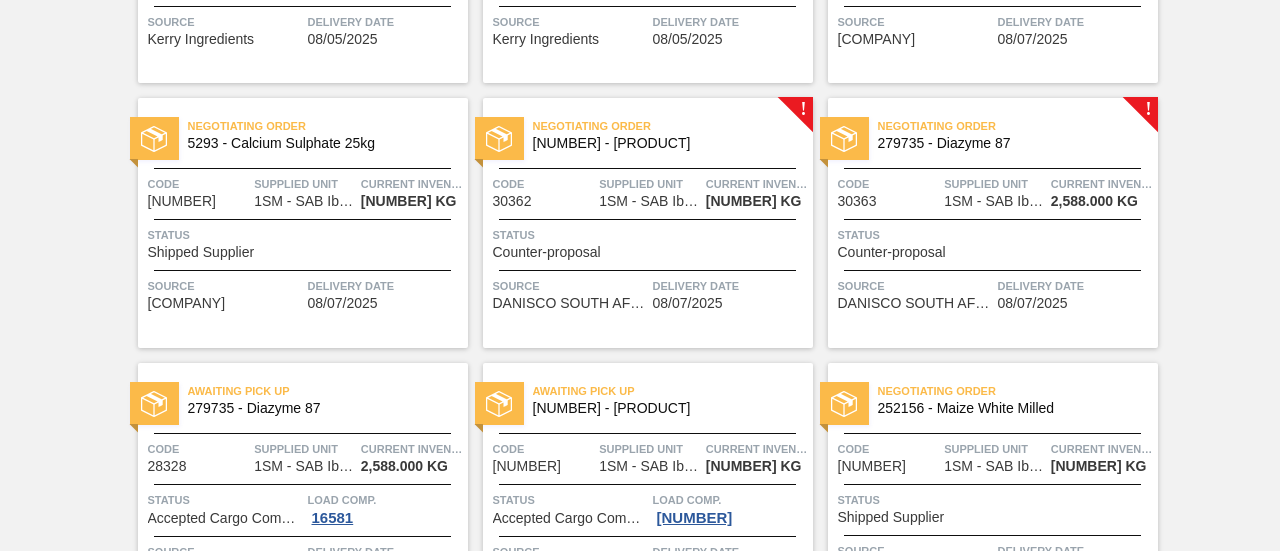 click on "[NUMBER] - [PRODUCT]" at bounding box center (665, 143) 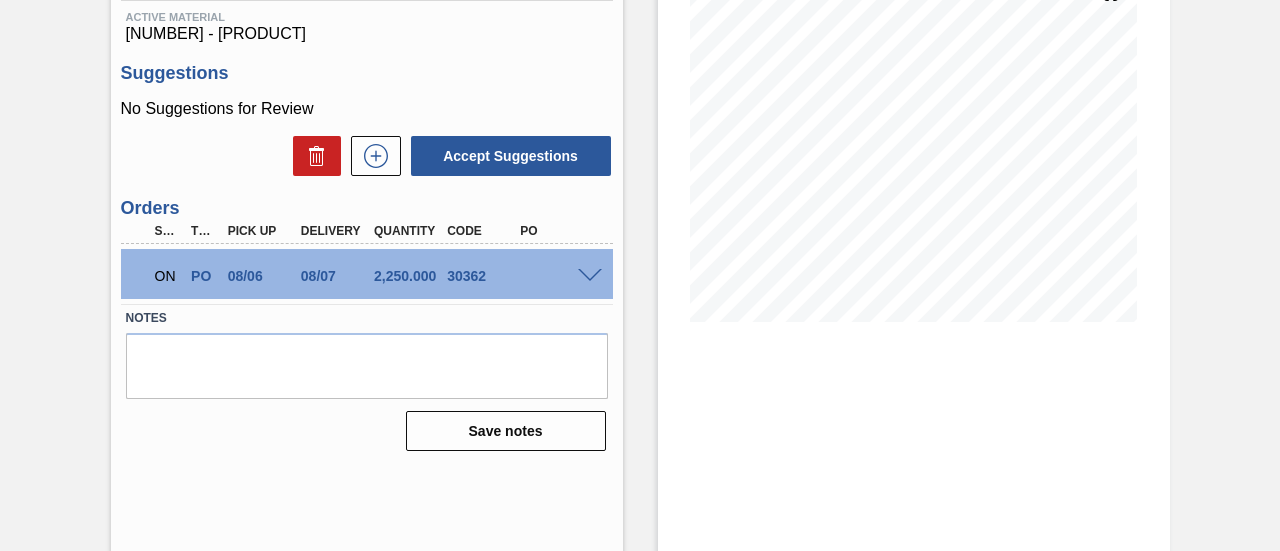 scroll, scrollTop: 308, scrollLeft: 0, axis: vertical 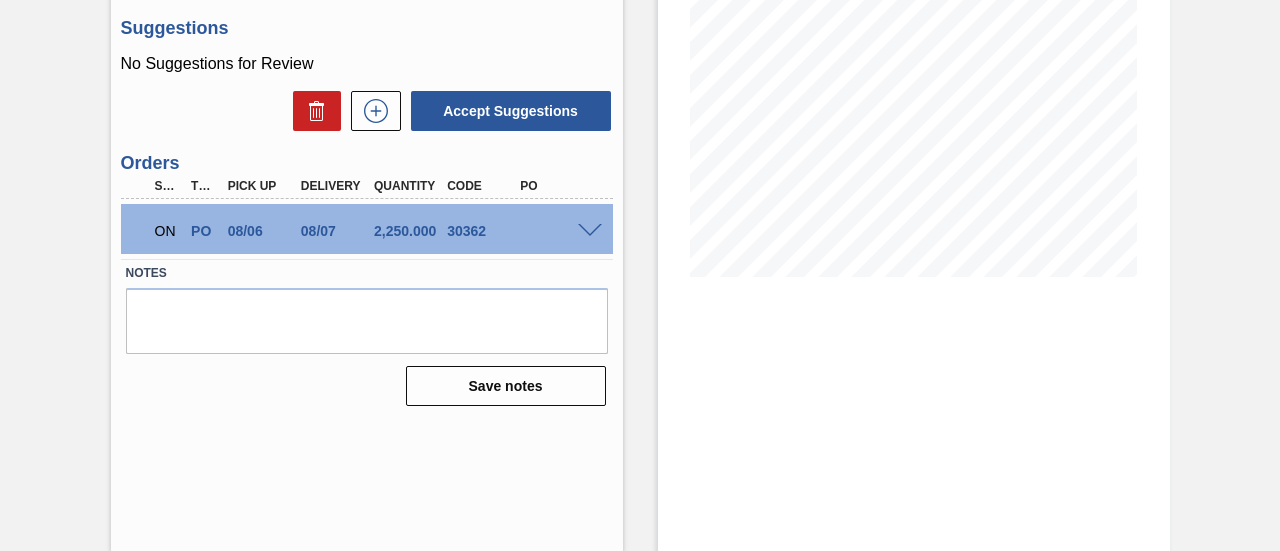 click at bounding box center (590, 231) 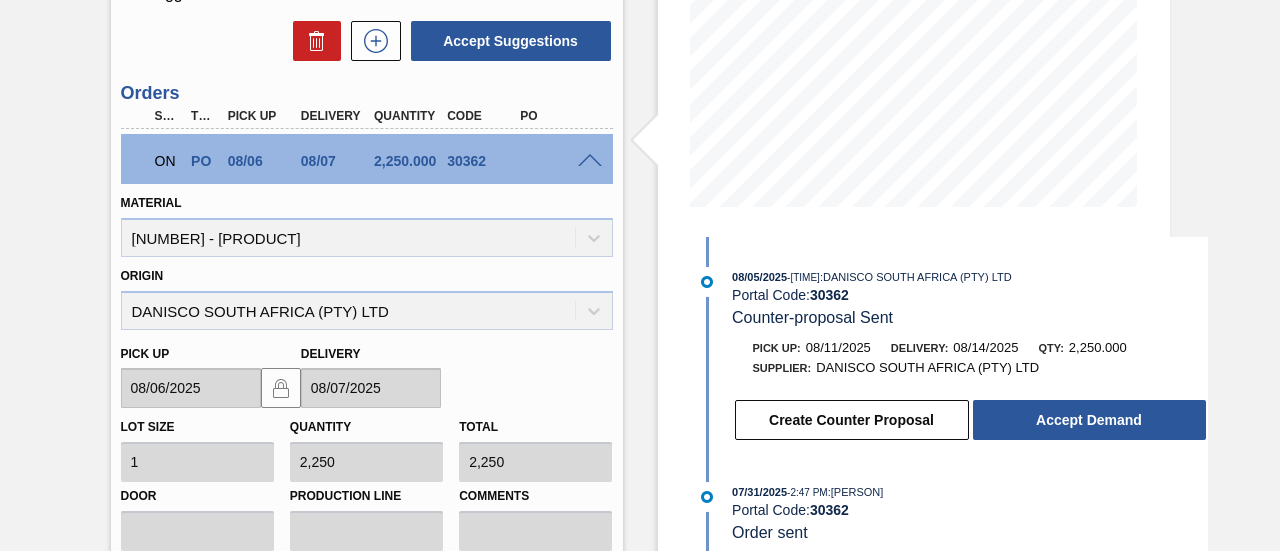 scroll, scrollTop: 408, scrollLeft: 0, axis: vertical 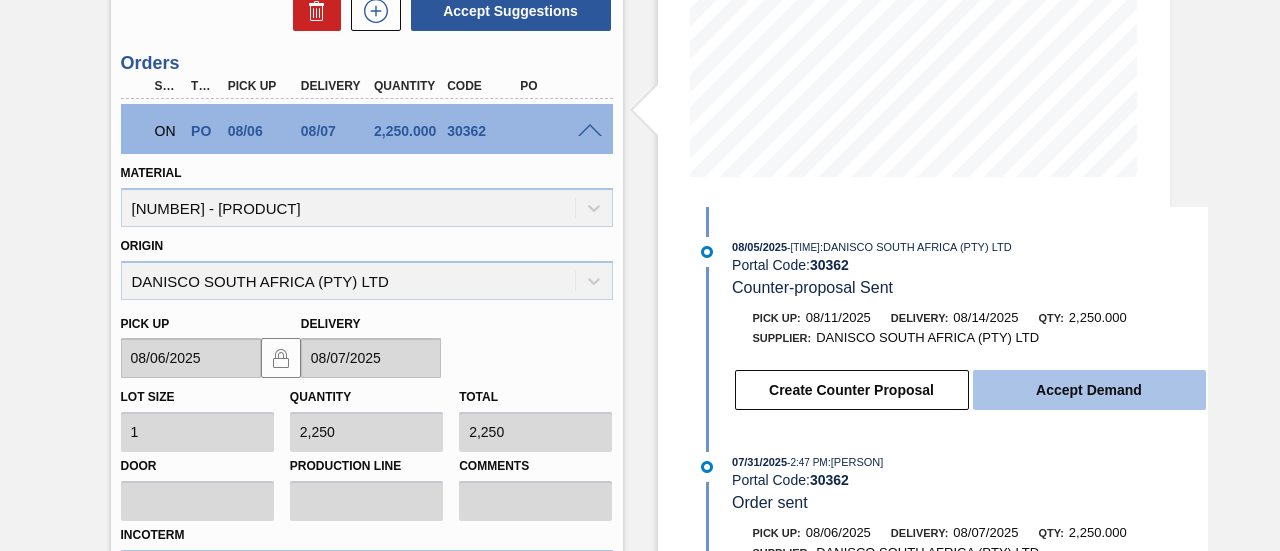click on "Accept Demand" at bounding box center (1089, 390) 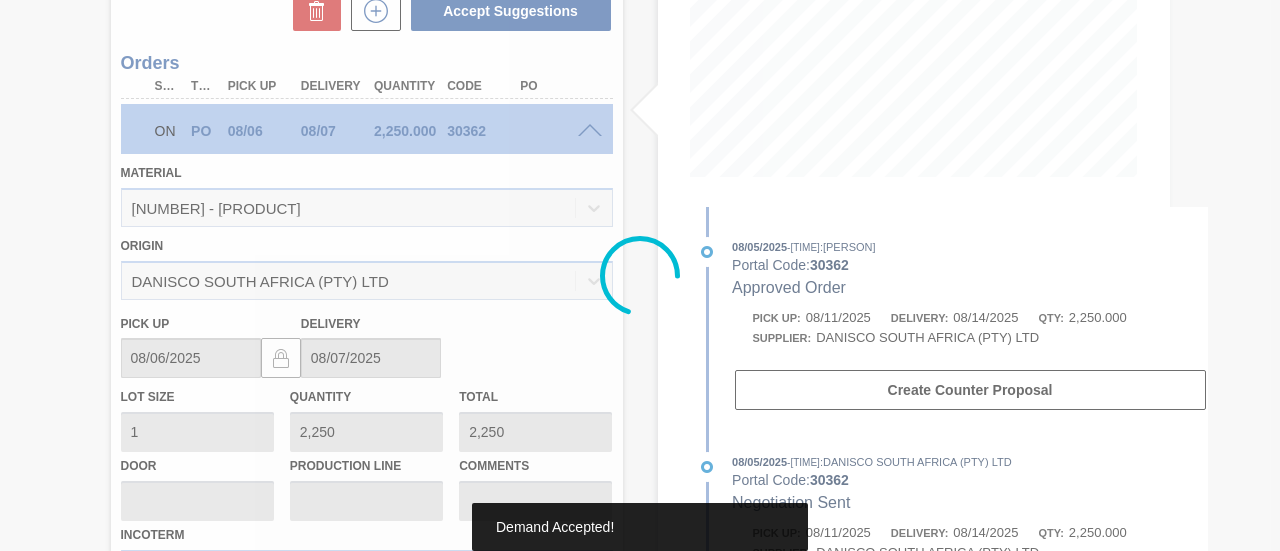 type on "08/11/2025" 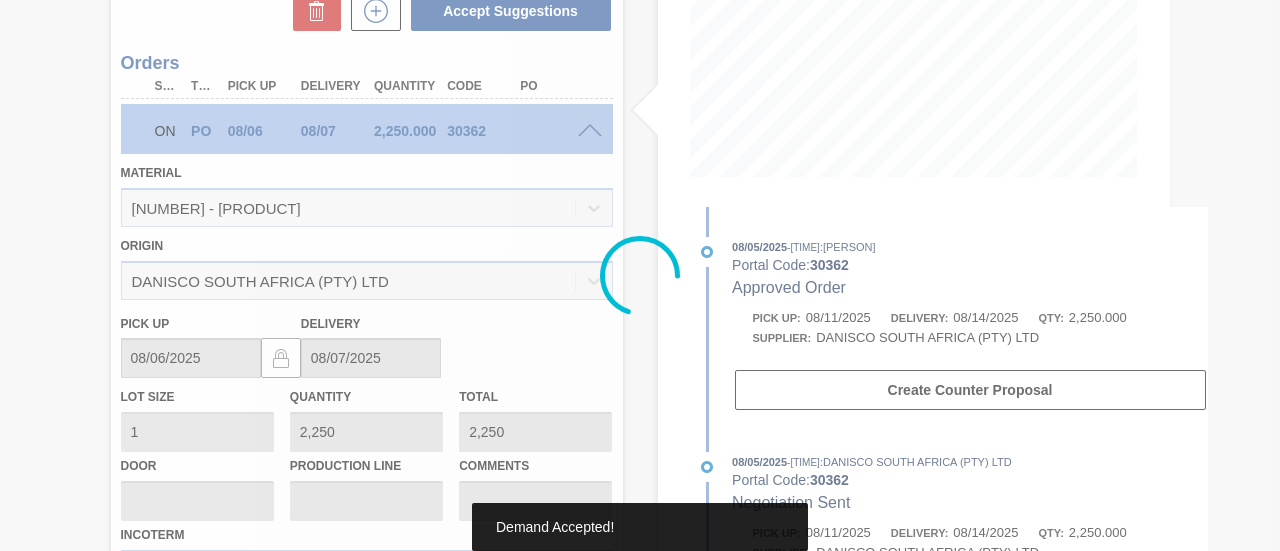 type on "08/14/2025" 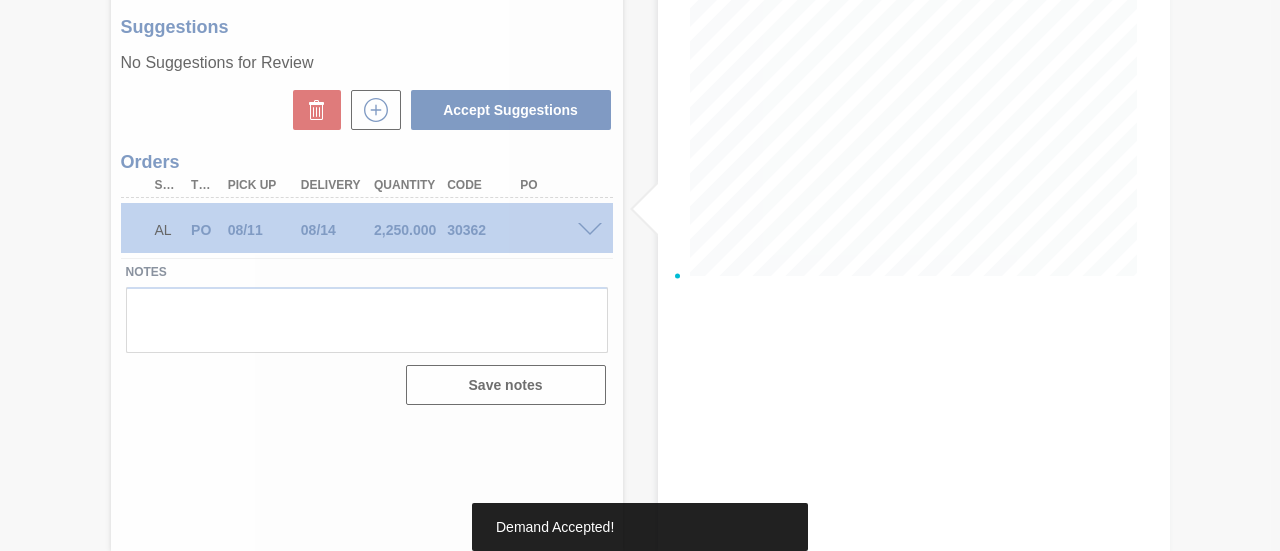scroll, scrollTop: 308, scrollLeft: 0, axis: vertical 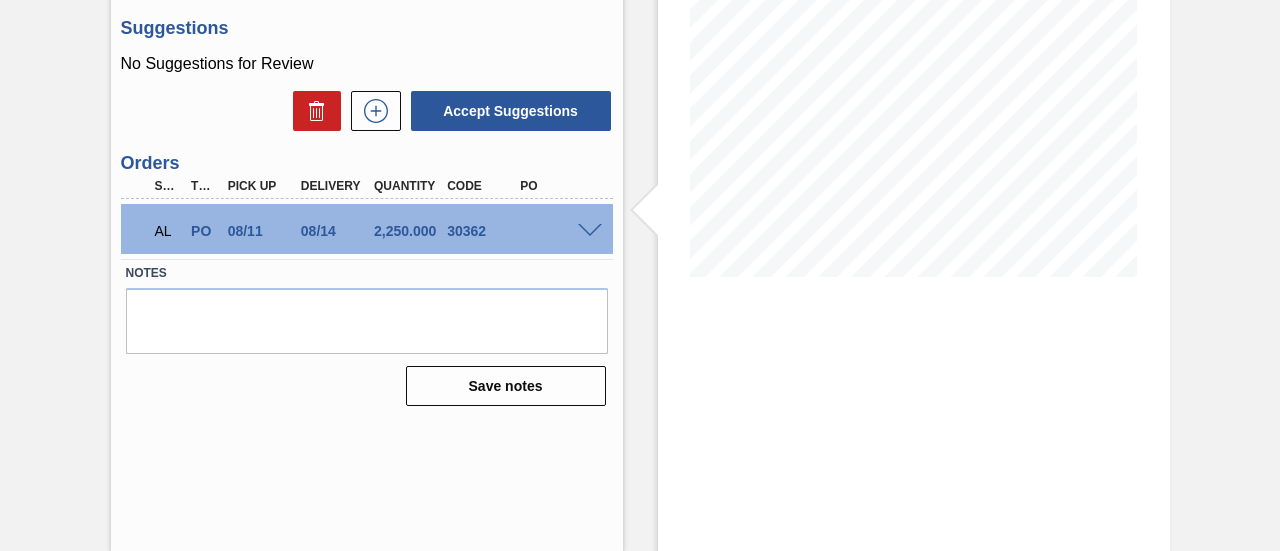 click at bounding box center [590, 231] 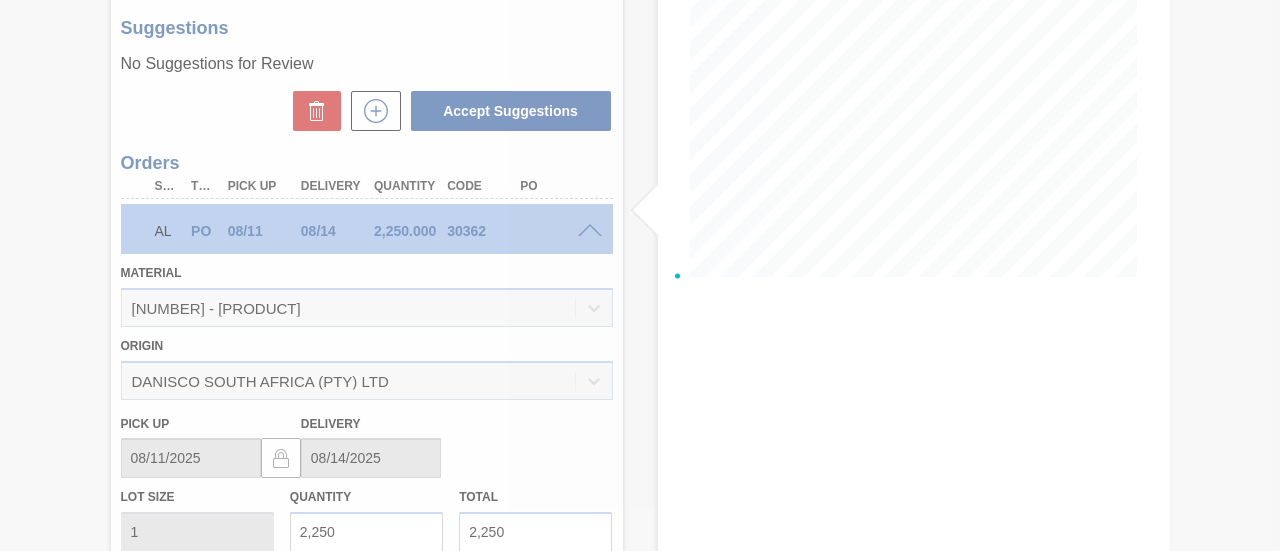 scroll, scrollTop: 408, scrollLeft: 0, axis: vertical 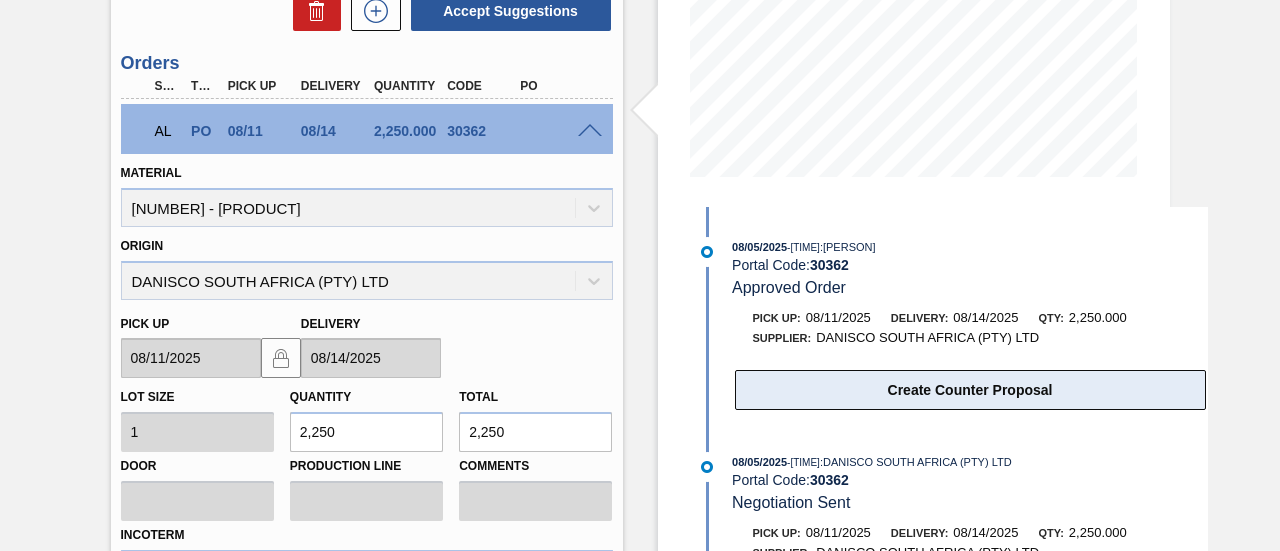 click on "Create Counter Proposal" at bounding box center [970, 390] 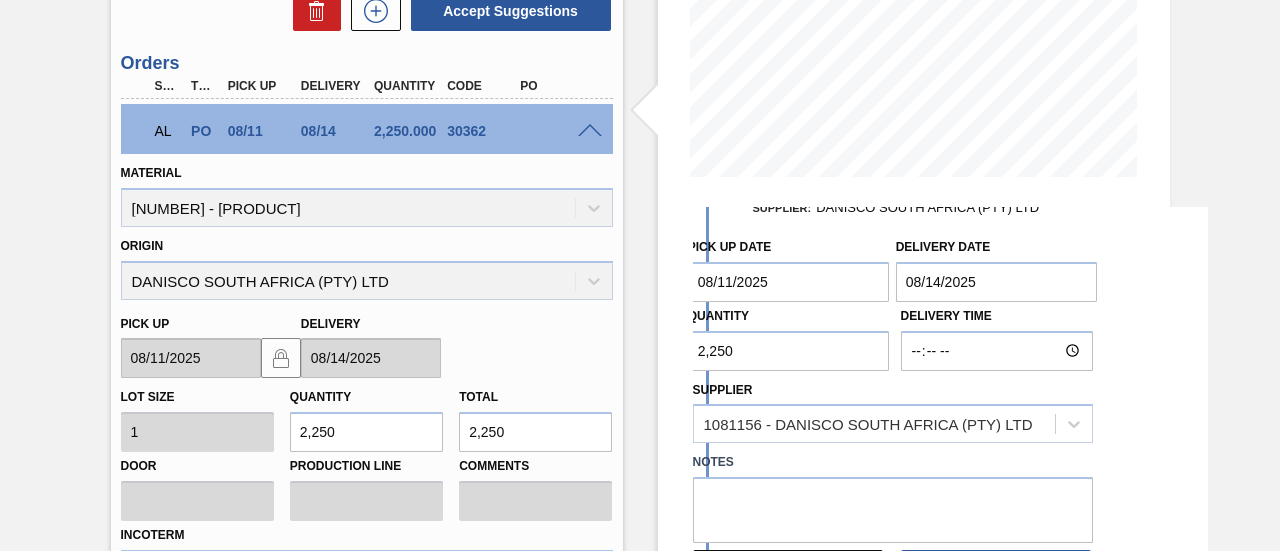 scroll, scrollTop: 200, scrollLeft: 0, axis: vertical 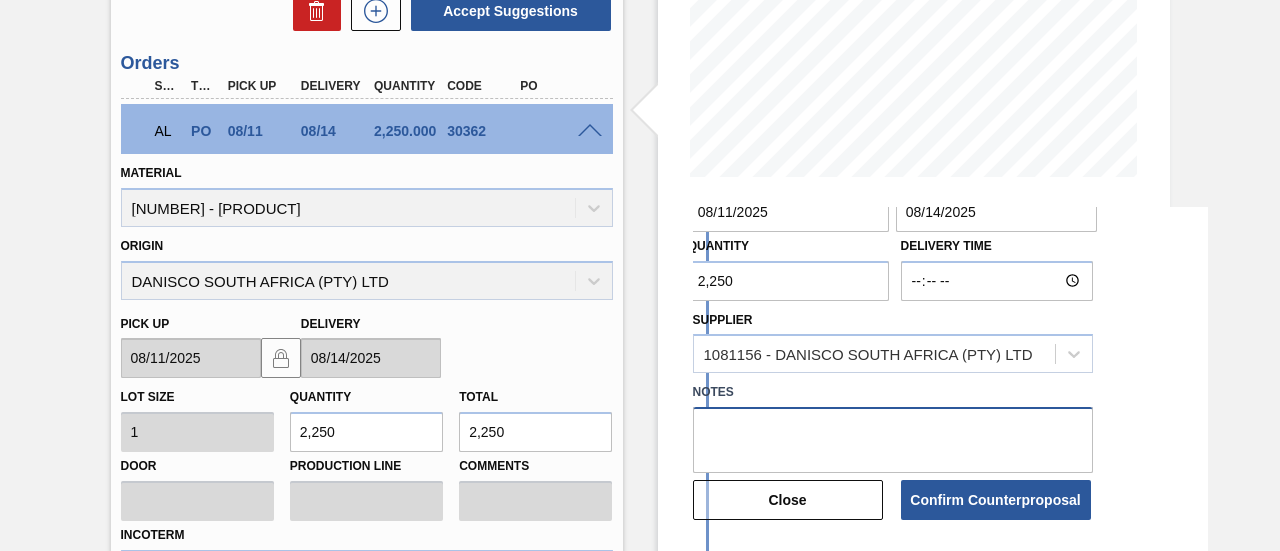 click at bounding box center (893, 440) 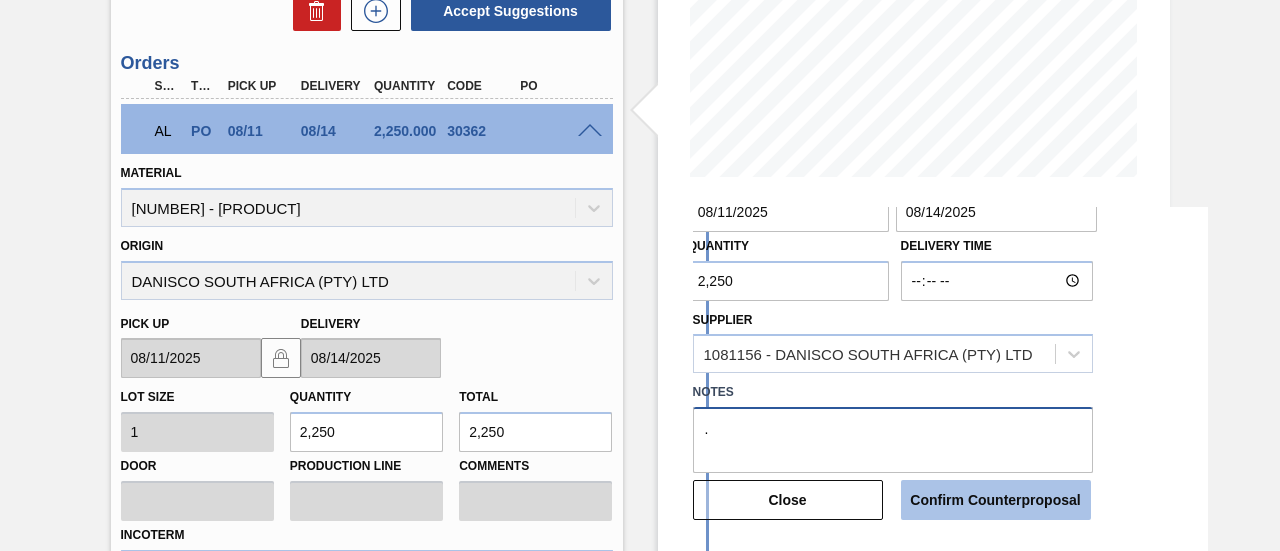 type on "." 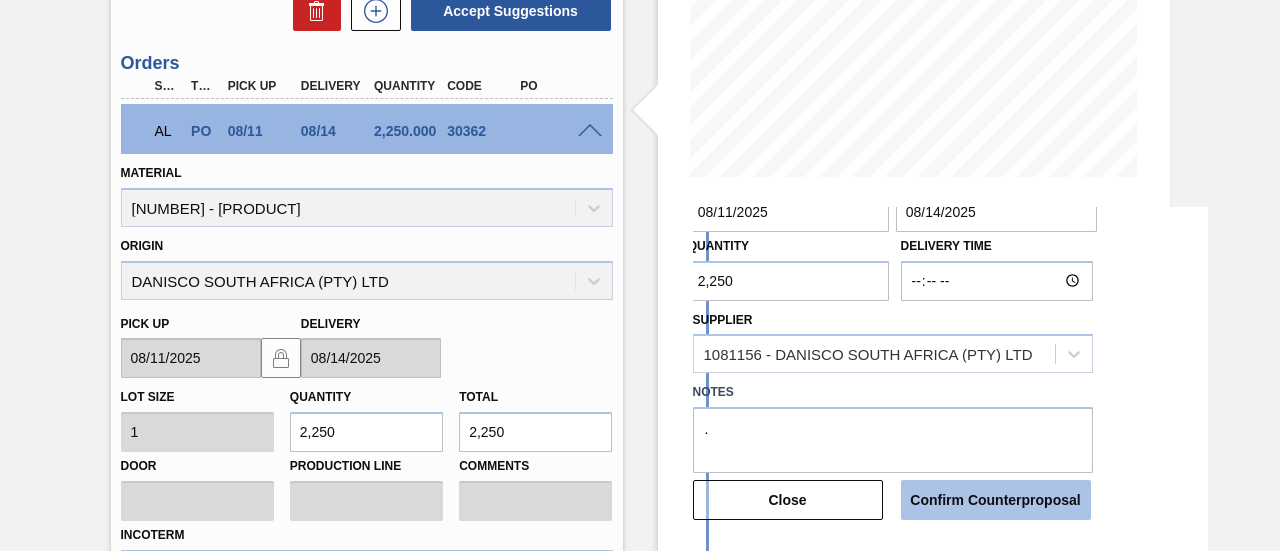 click on "Confirm Counterproposal" at bounding box center (996, 500) 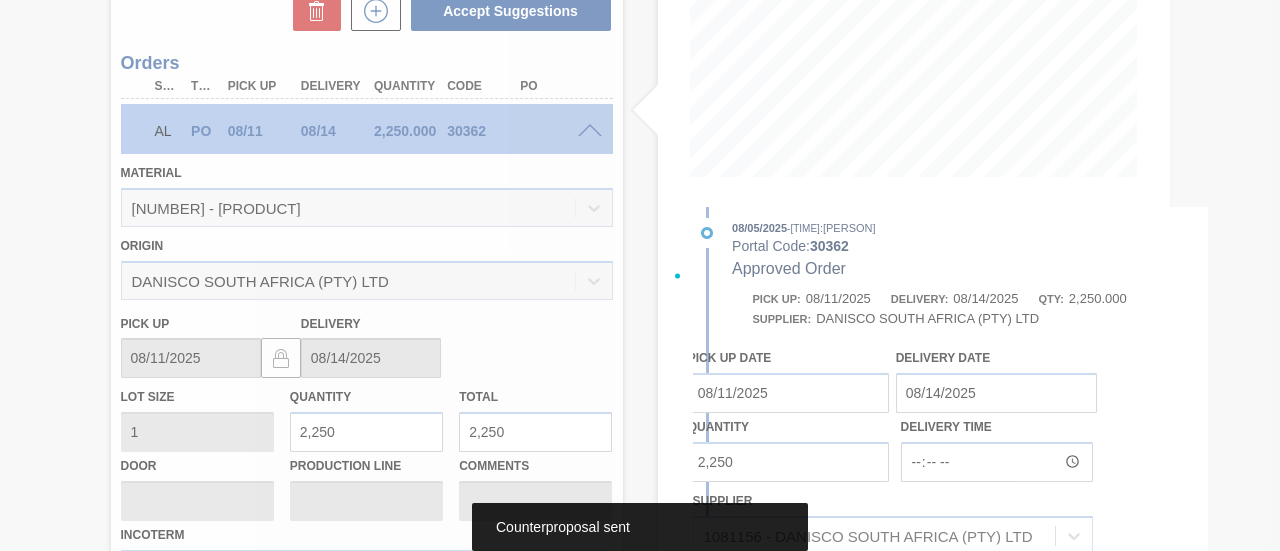 scroll, scrollTop: 383, scrollLeft: 0, axis: vertical 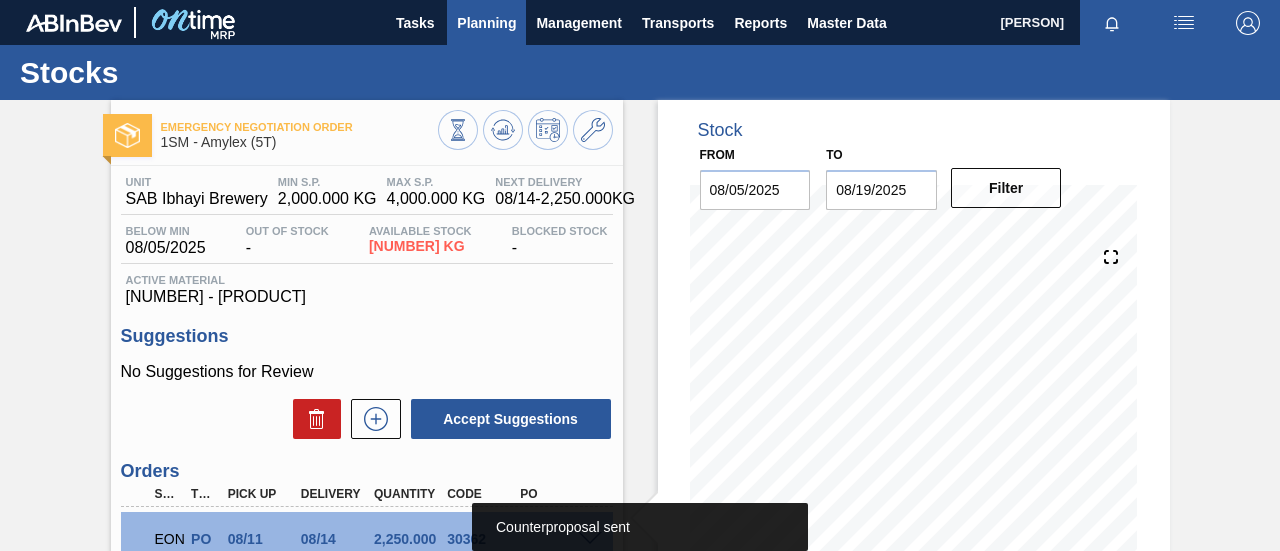 click on "Planning" at bounding box center (486, 23) 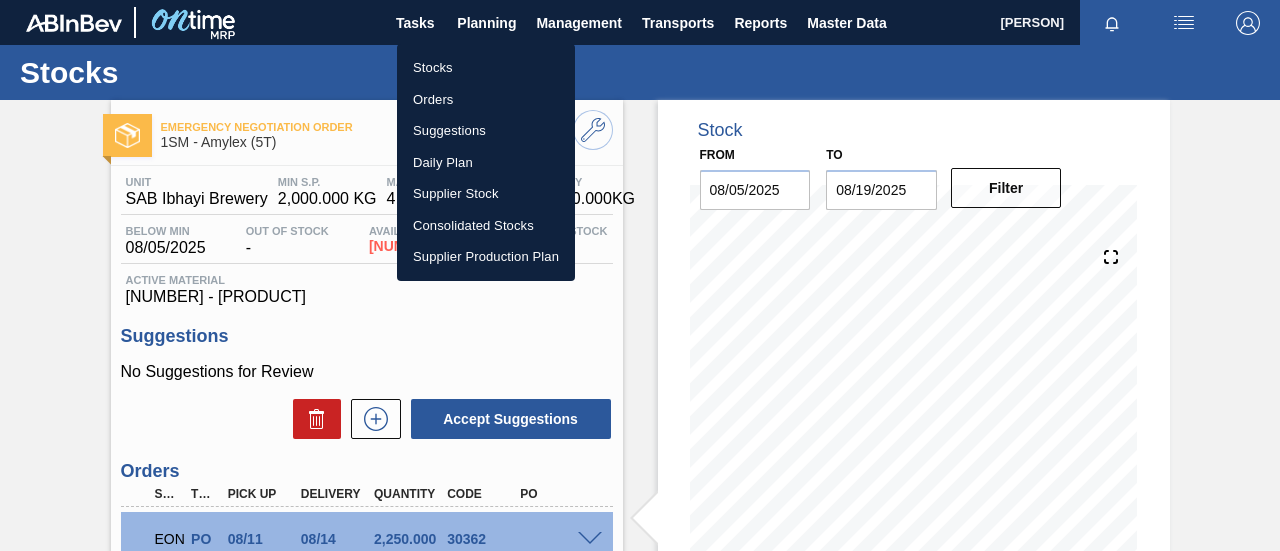 click on "Orders" at bounding box center [486, 100] 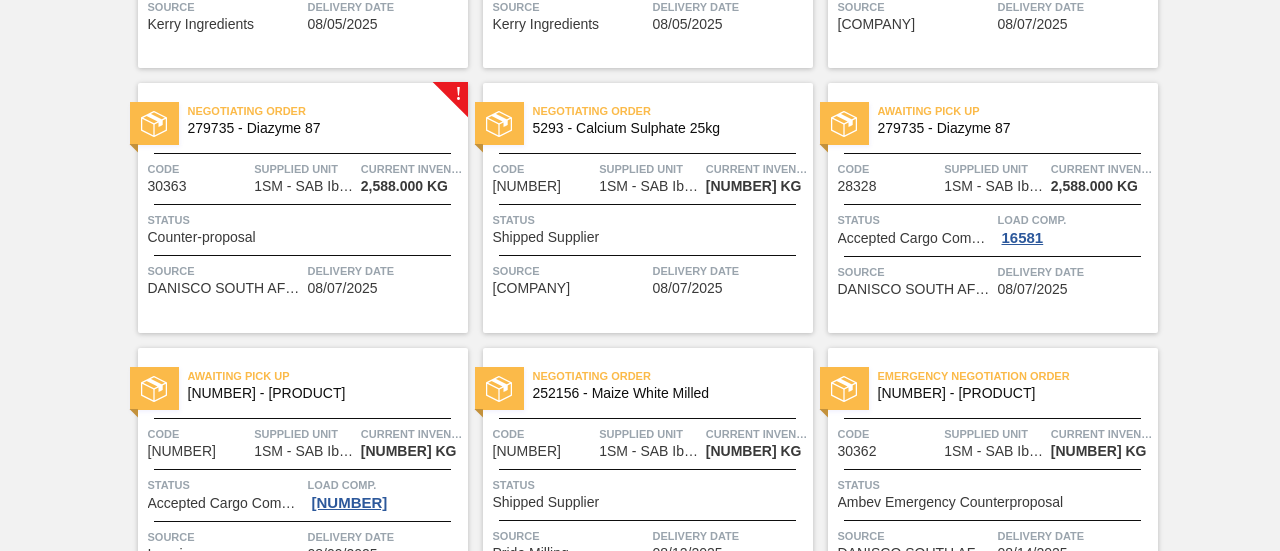scroll, scrollTop: 2715, scrollLeft: 0, axis: vertical 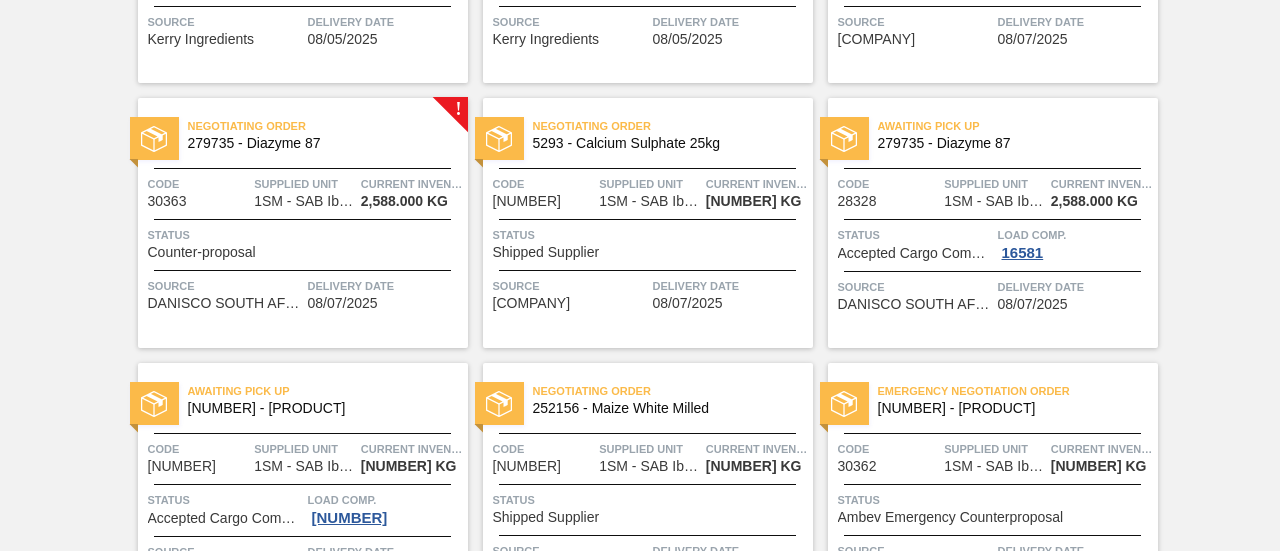 click on "Status Counter-proposal" at bounding box center (305, 242) 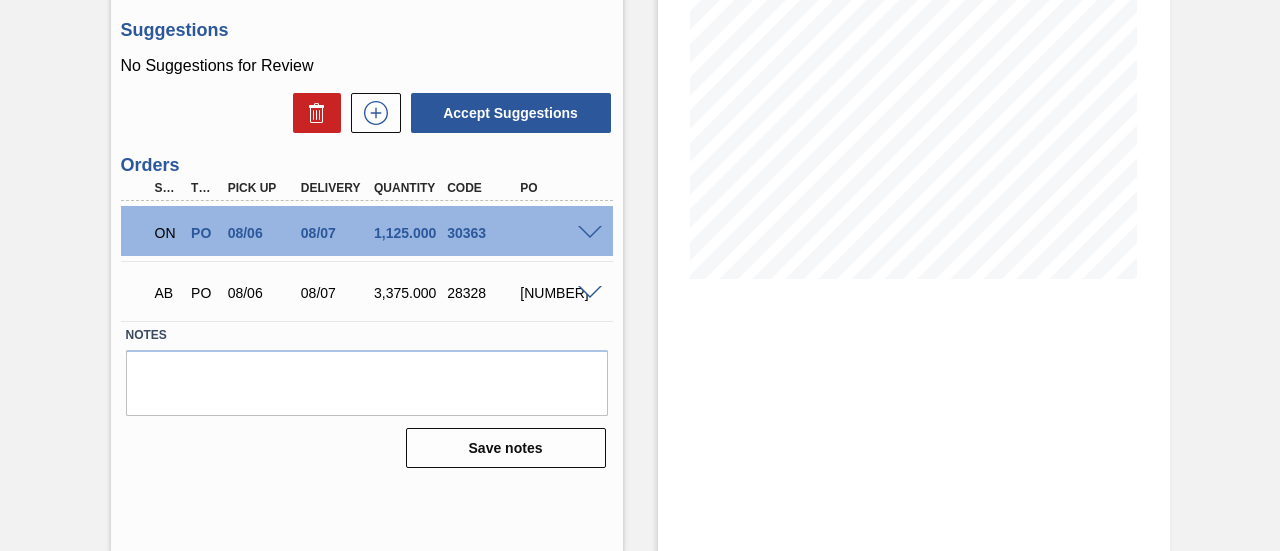 scroll, scrollTop: 308, scrollLeft: 0, axis: vertical 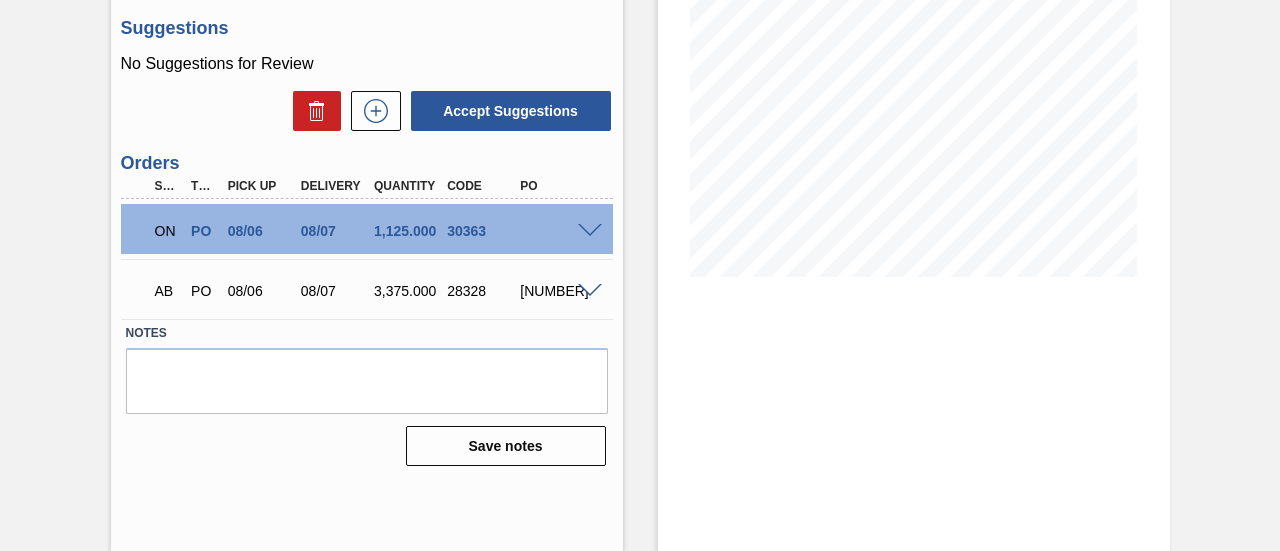 click at bounding box center (590, 231) 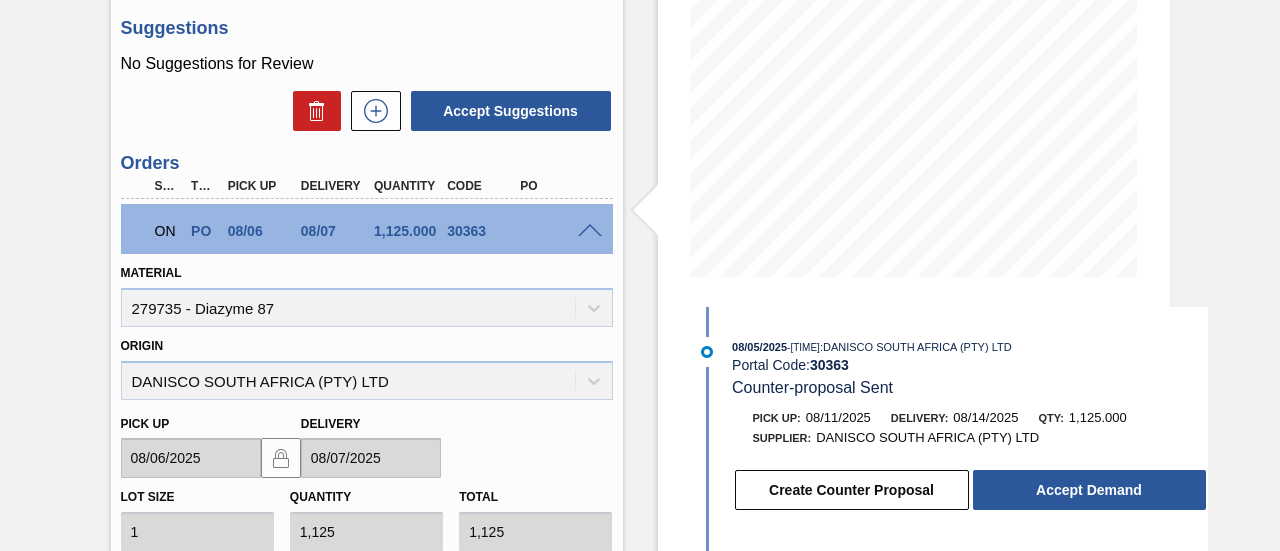 scroll, scrollTop: 100, scrollLeft: 0, axis: vertical 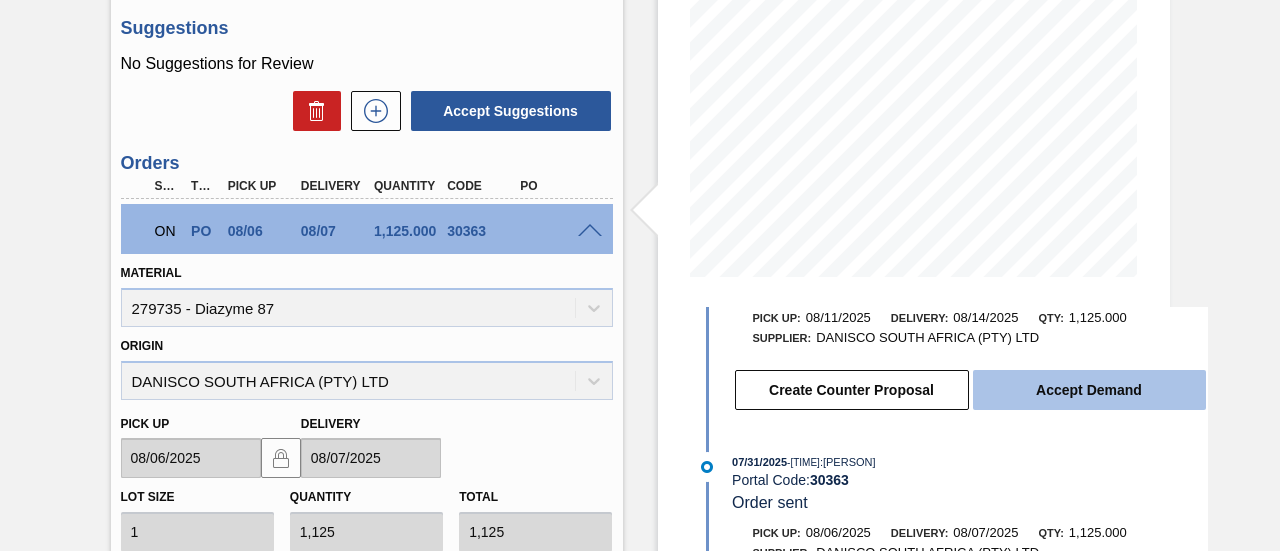 click on "Accept Demand" at bounding box center [1089, 390] 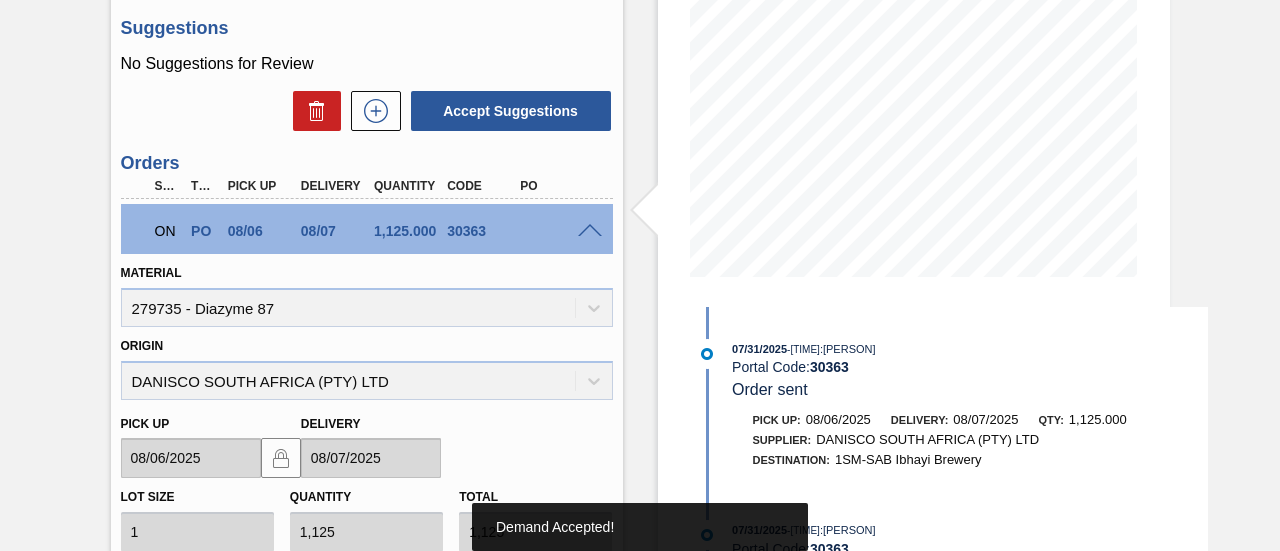 scroll, scrollTop: 390, scrollLeft: 0, axis: vertical 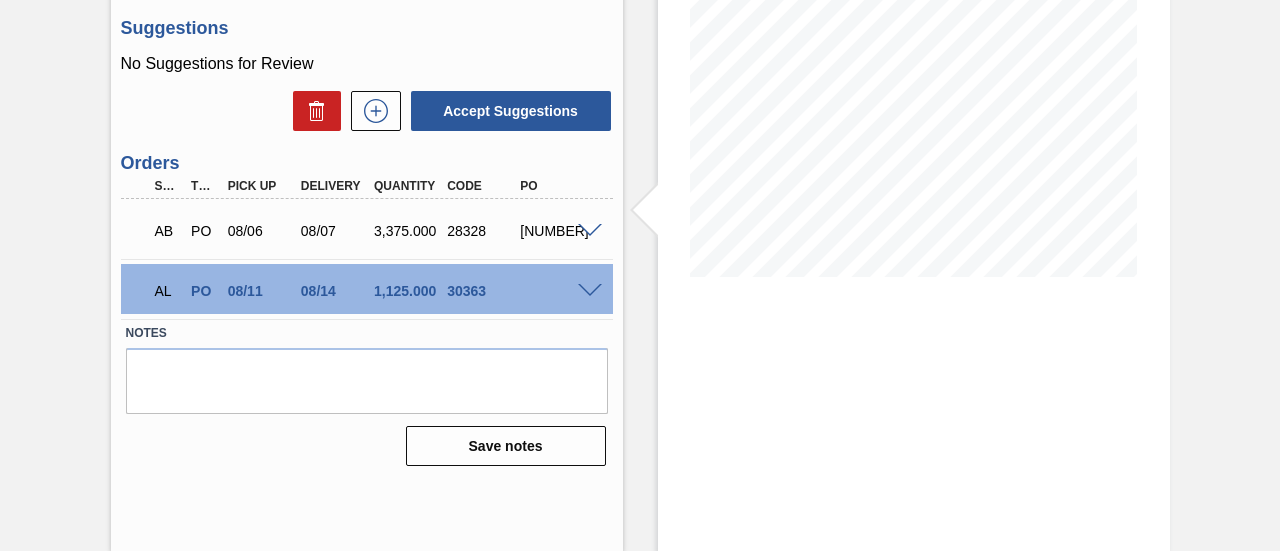 click at bounding box center [590, 291] 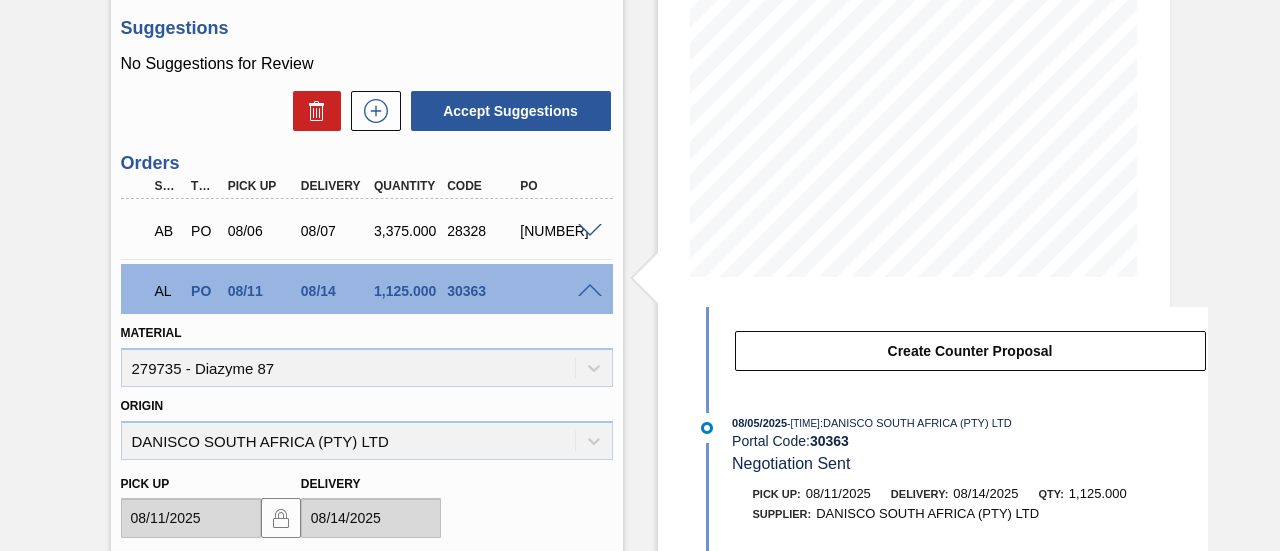 scroll, scrollTop: 100, scrollLeft: 0, axis: vertical 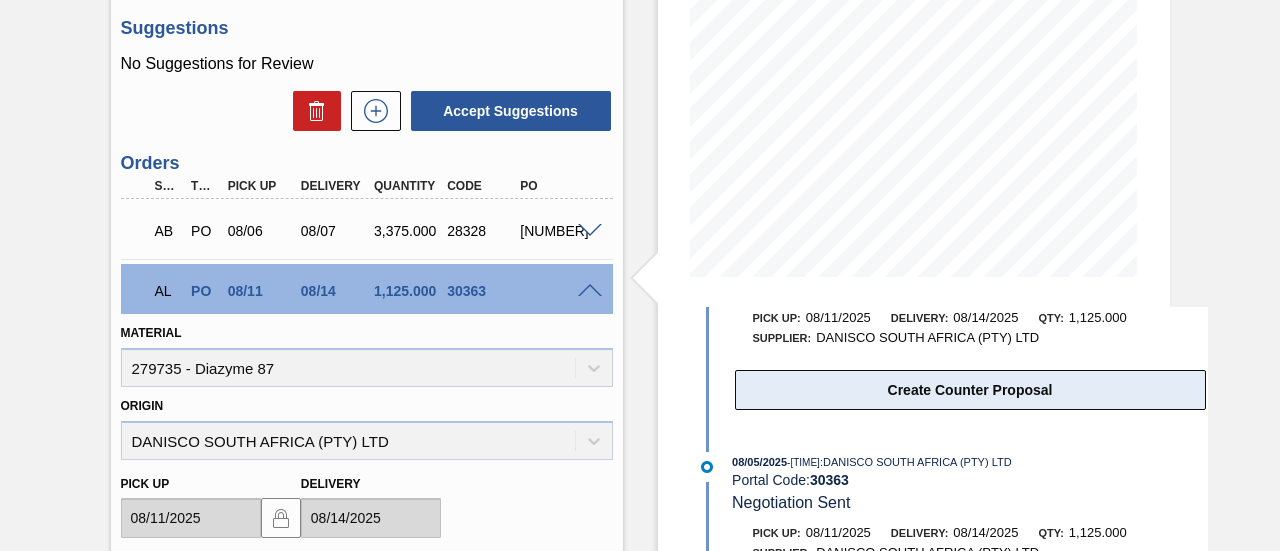 click on "Create Counter Proposal" at bounding box center [970, 390] 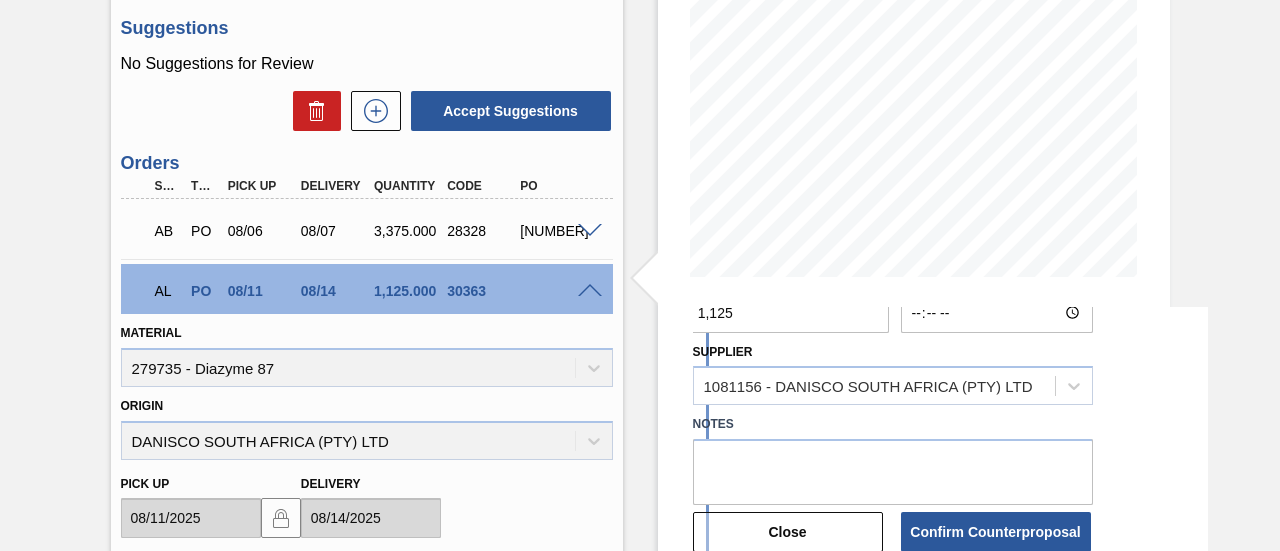 scroll, scrollTop: 300, scrollLeft: 0, axis: vertical 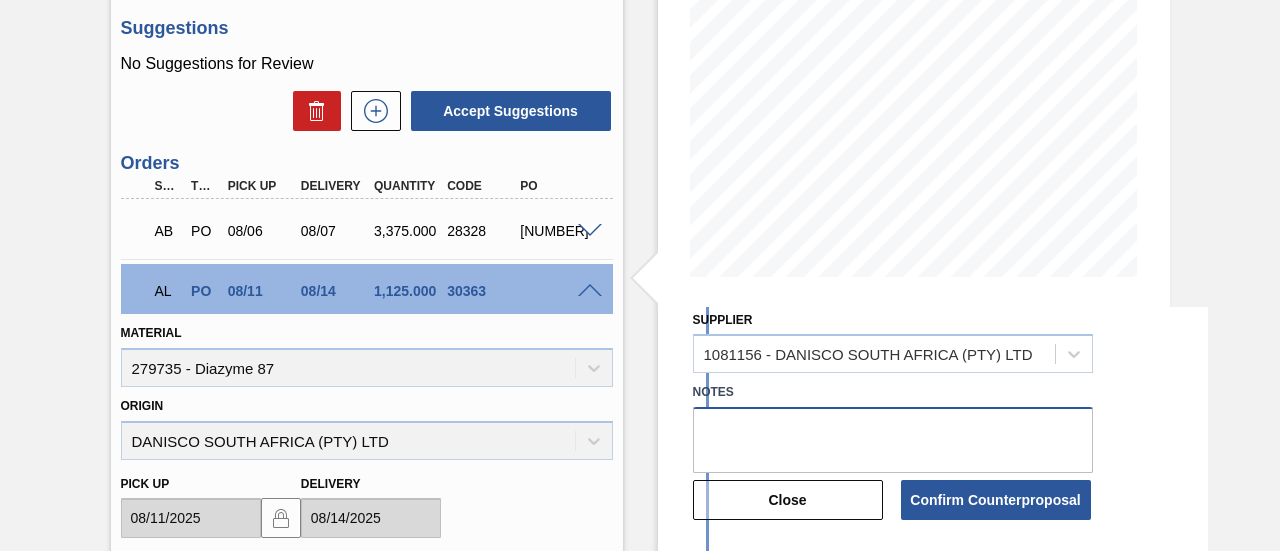 click at bounding box center (893, 440) 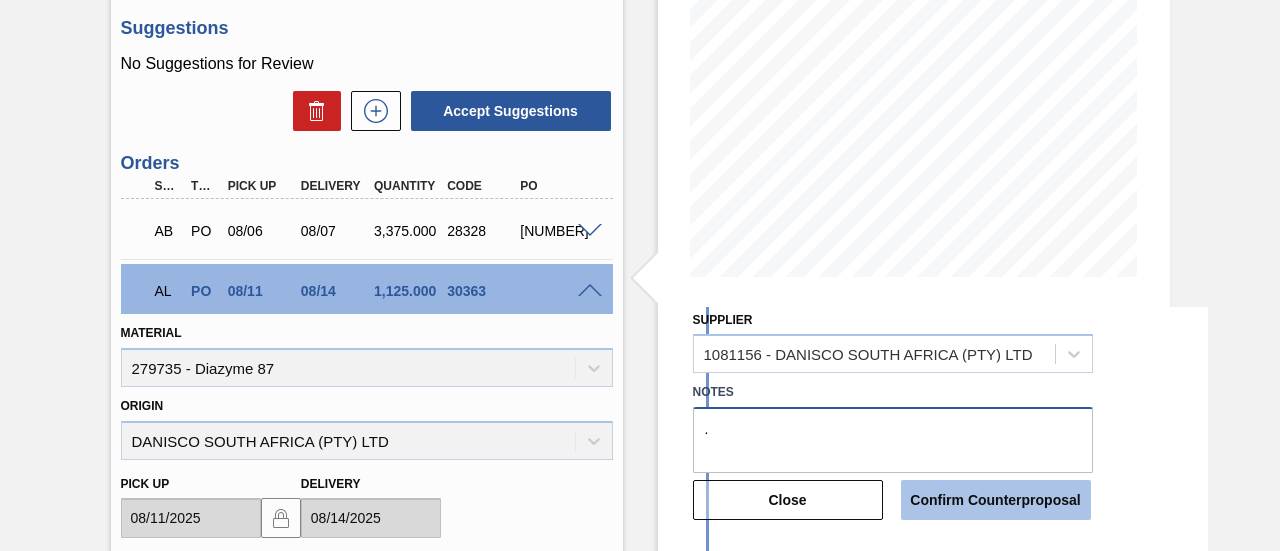 type on "." 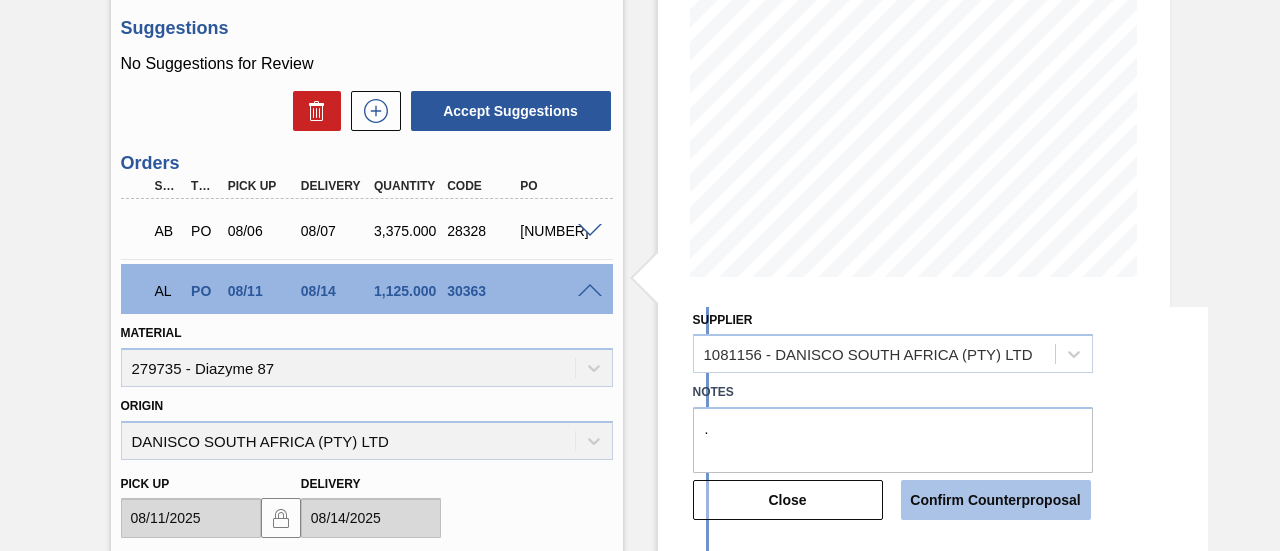 click on "Confirm Counterproposal" at bounding box center [996, 500] 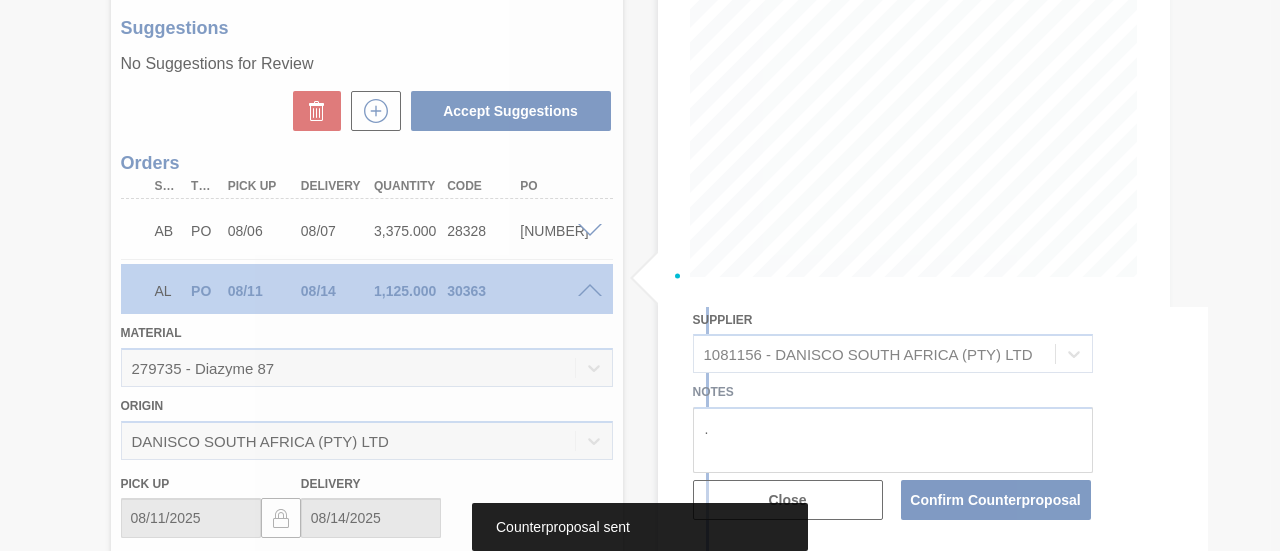 scroll, scrollTop: 483, scrollLeft: 0, axis: vertical 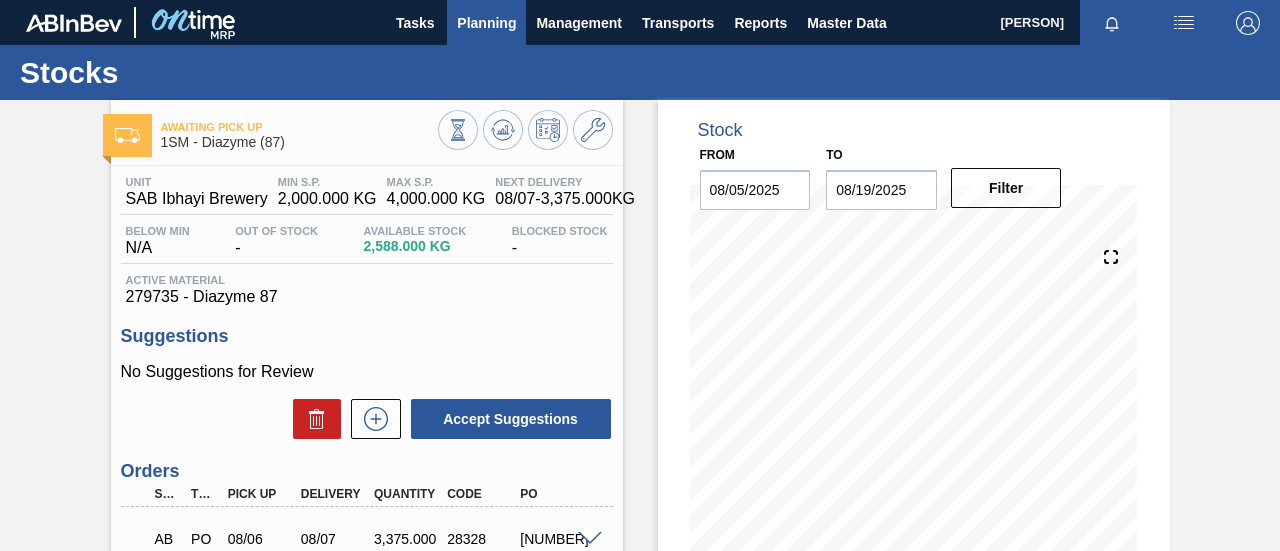 click on "Planning" at bounding box center (486, 23) 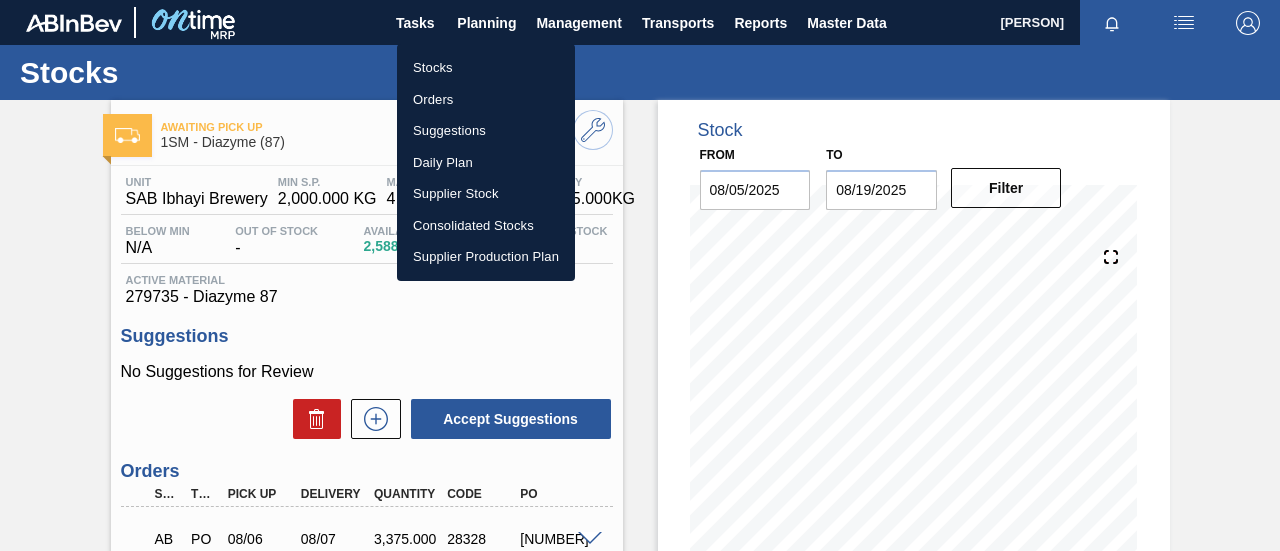 click on "Orders" at bounding box center [486, 100] 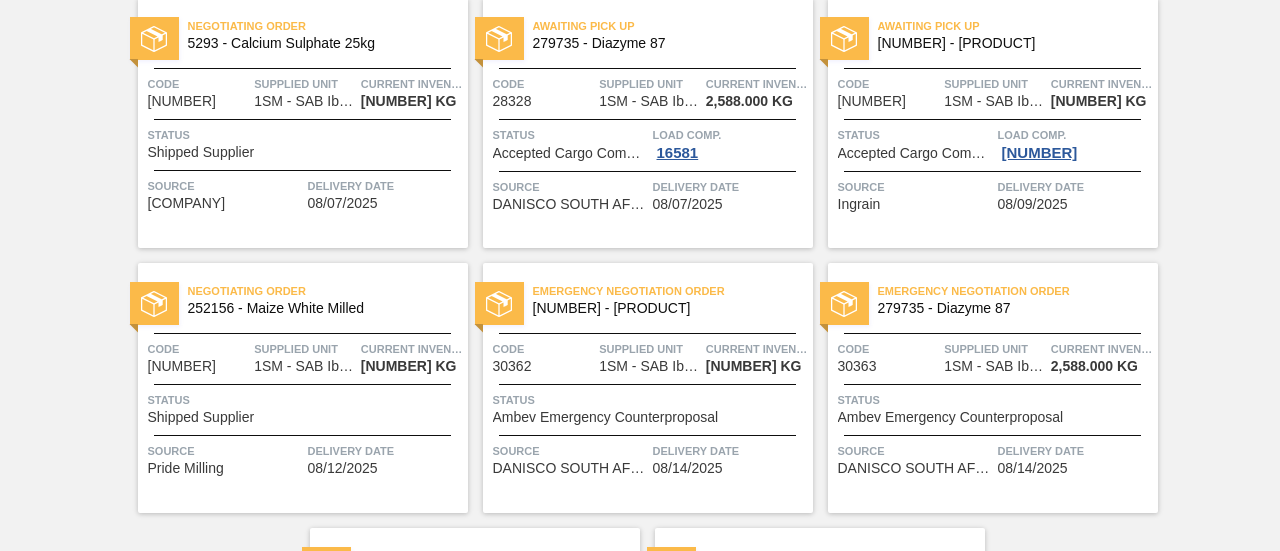 scroll, scrollTop: 2715, scrollLeft: 0, axis: vertical 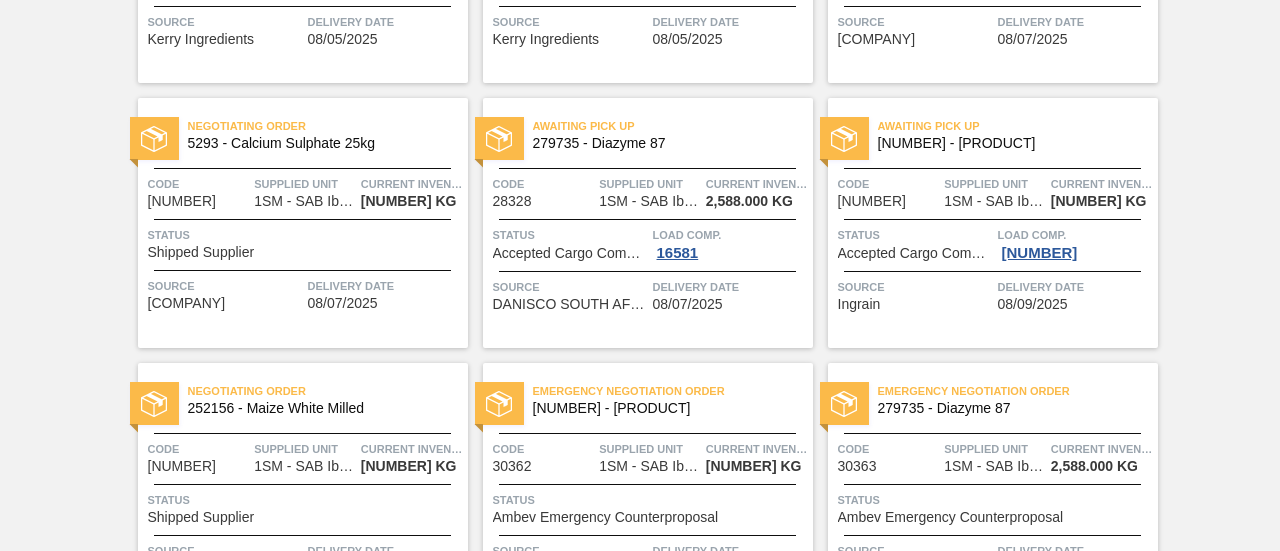 click on "Status" at bounding box center (305, 235) 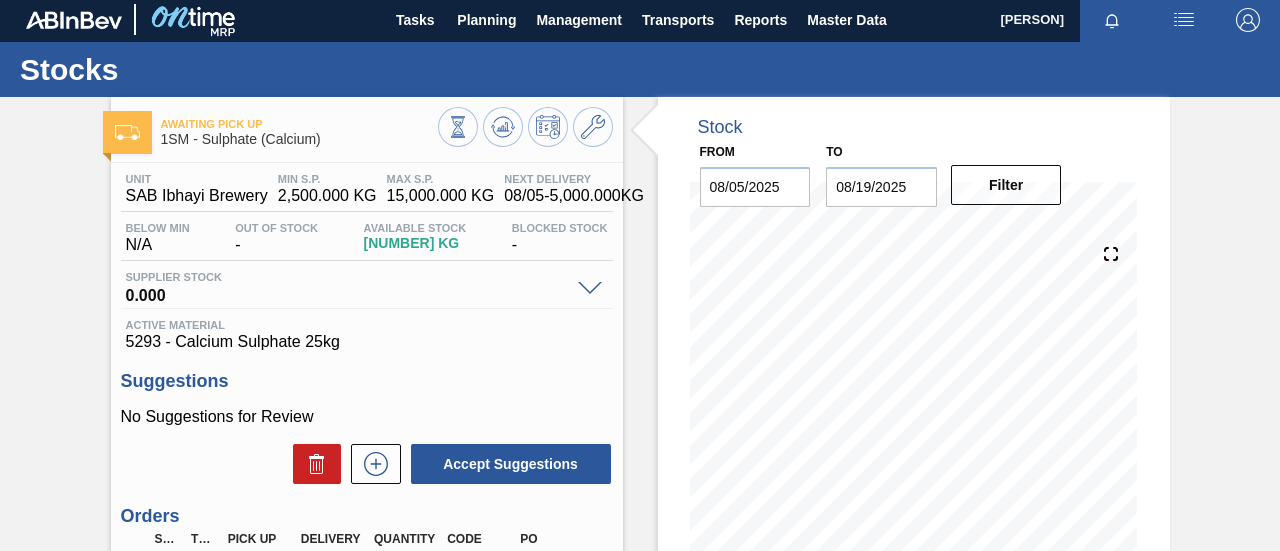 scroll, scrollTop: 0, scrollLeft: 0, axis: both 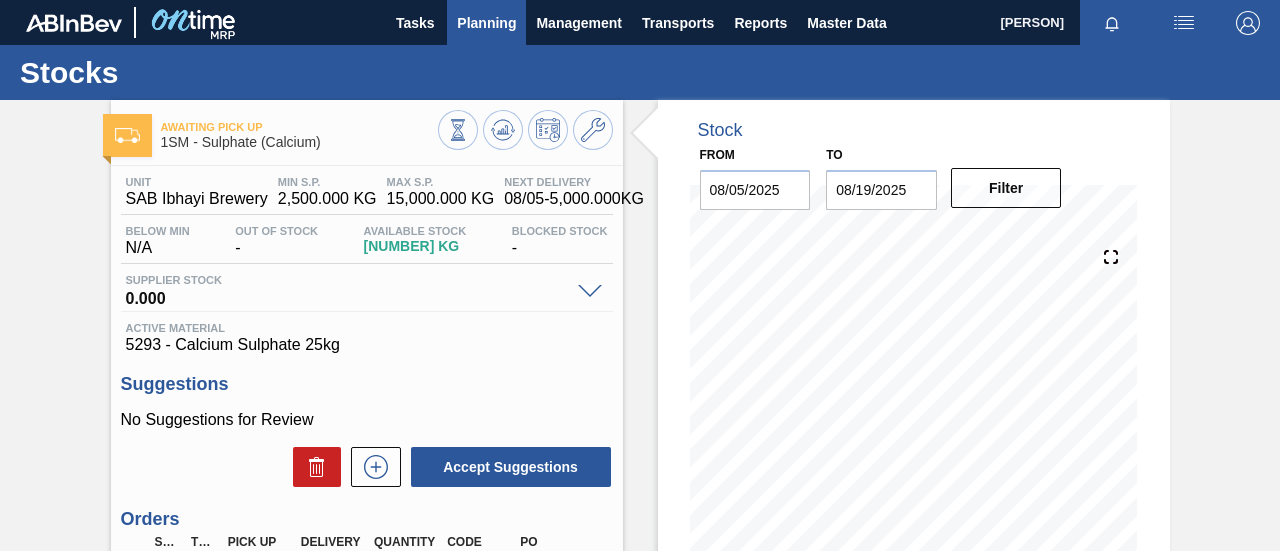 click on "Planning" at bounding box center (486, 23) 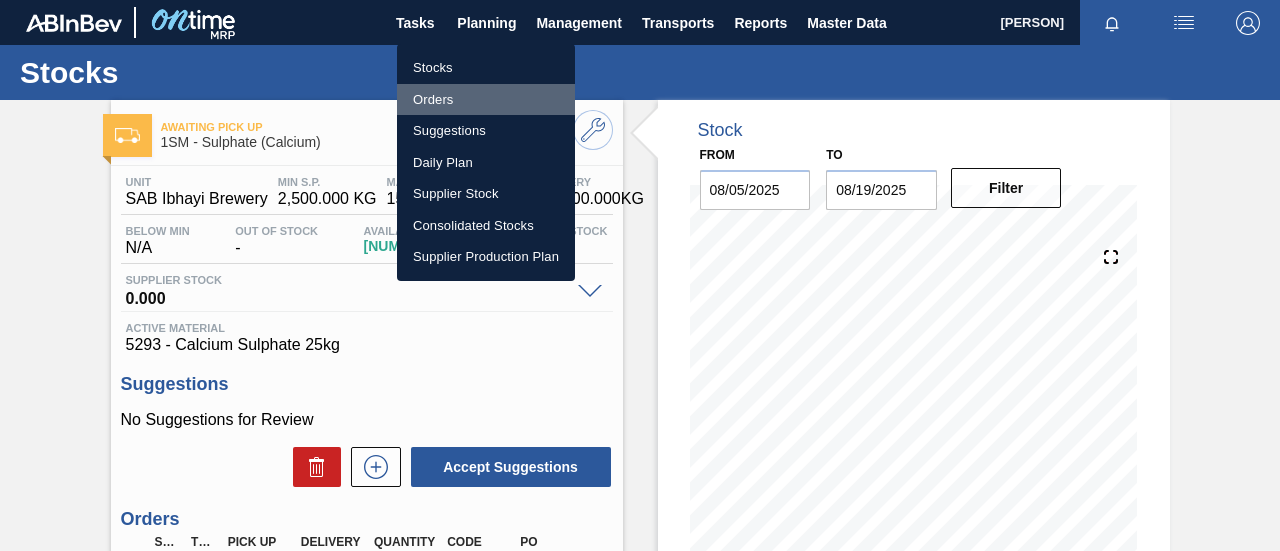click on "Orders" at bounding box center [486, 100] 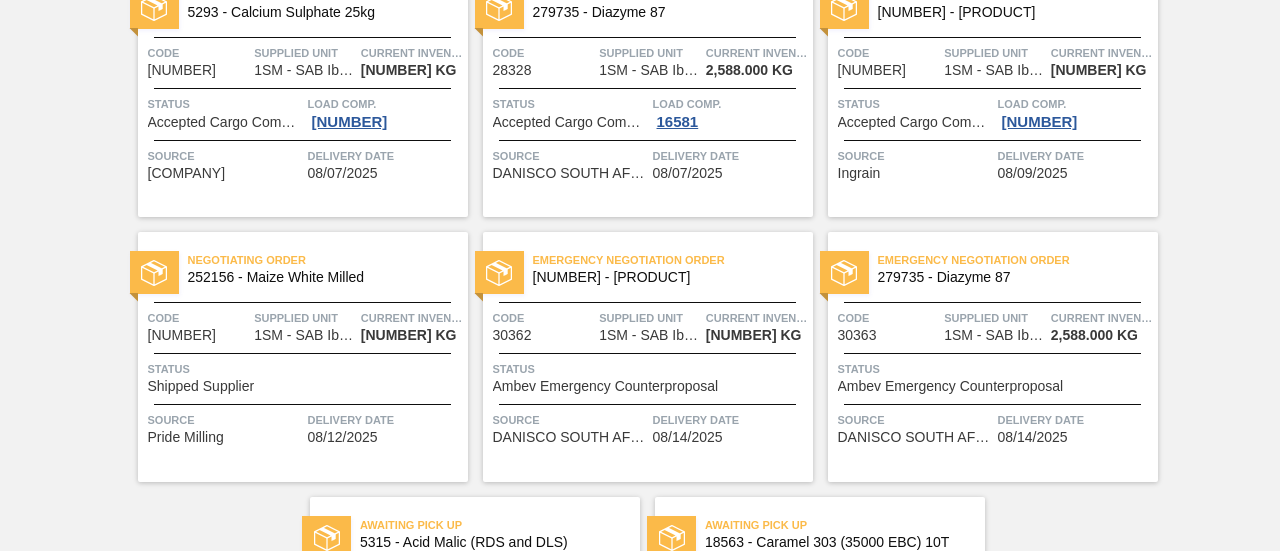 scroll, scrollTop: 2815, scrollLeft: 0, axis: vertical 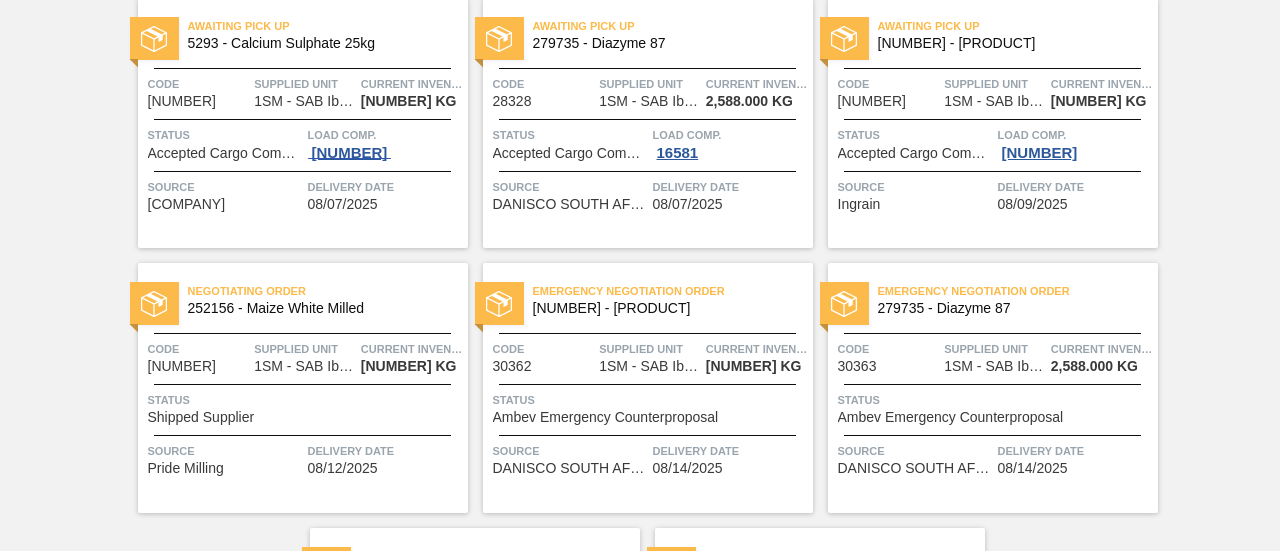 click on "[NUMBER]" at bounding box center [350, 153] 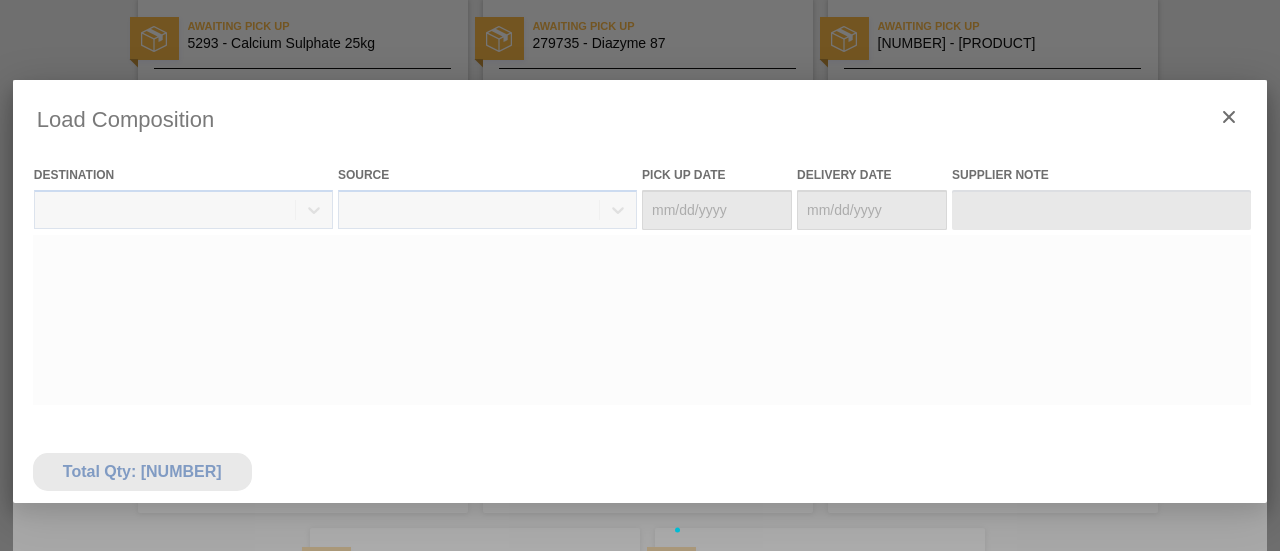 type on "08/06/2025" 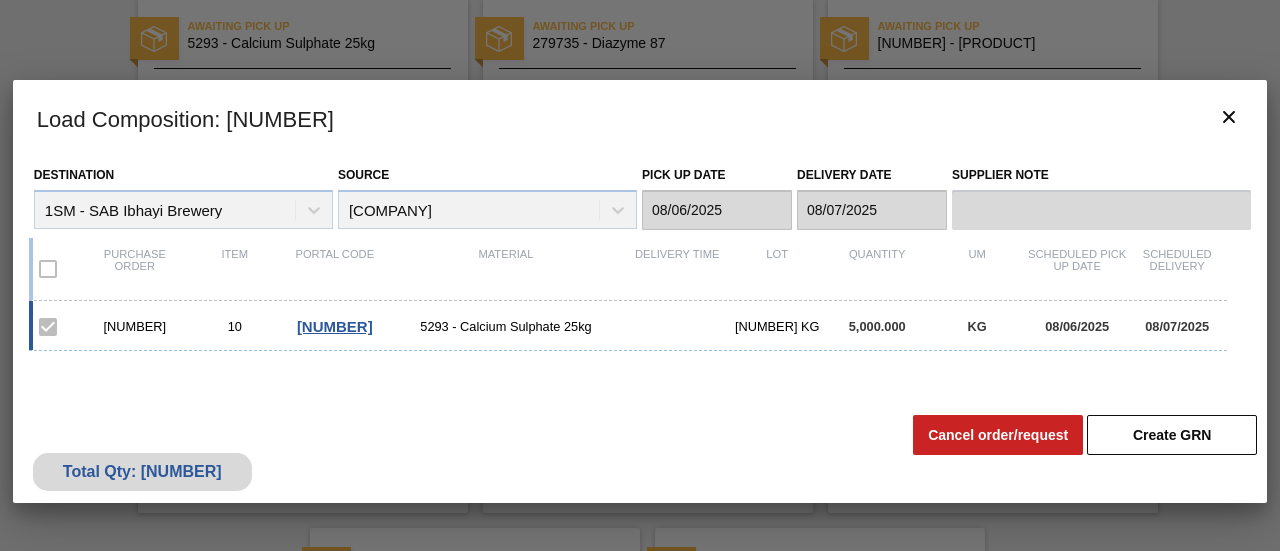drag, startPoint x: 173, startPoint y: 325, endPoint x: 99, endPoint y: 333, distance: 74.431175 